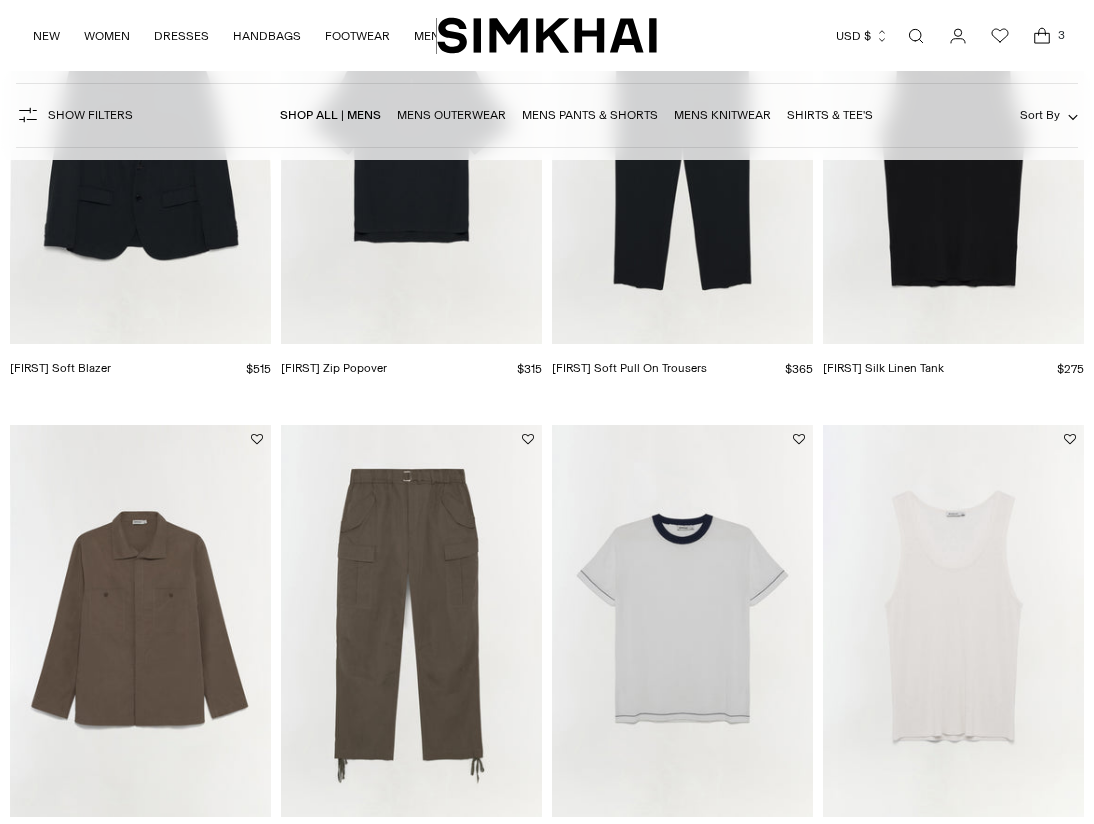scroll, scrollTop: -7, scrollLeft: 0, axis: vertical 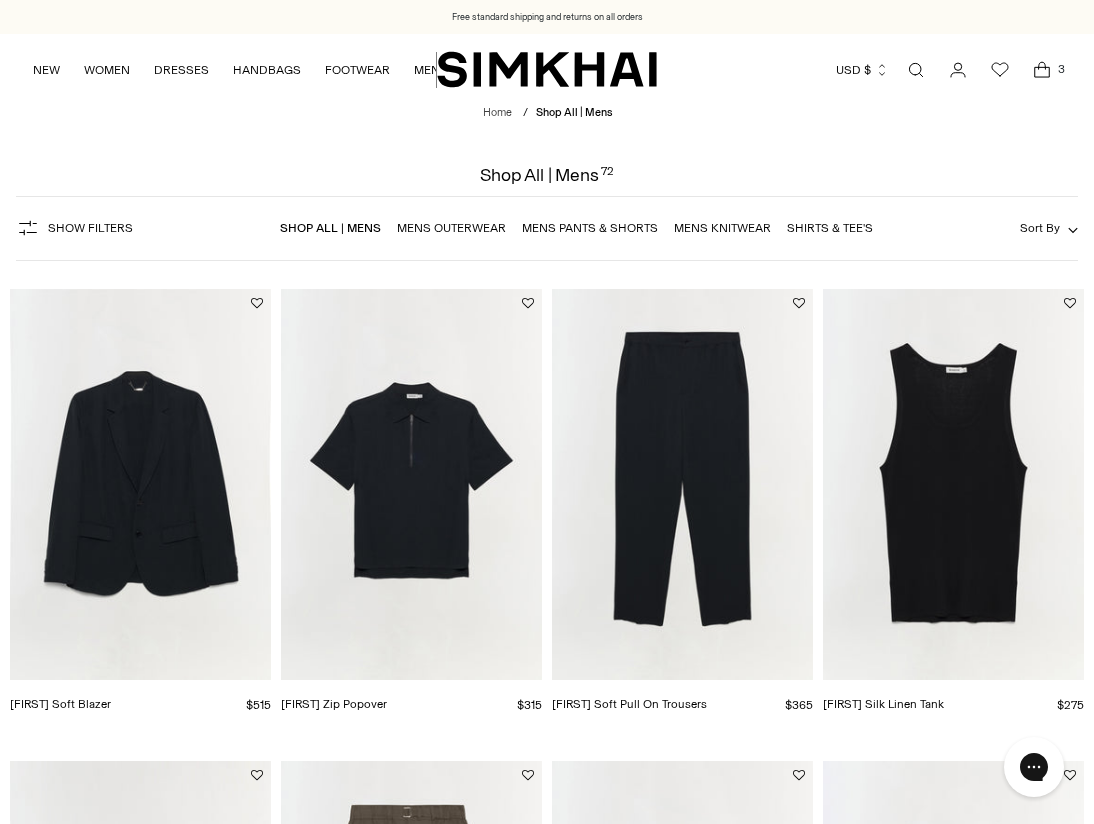 click on "Show Filters" at bounding box center [90, 228] 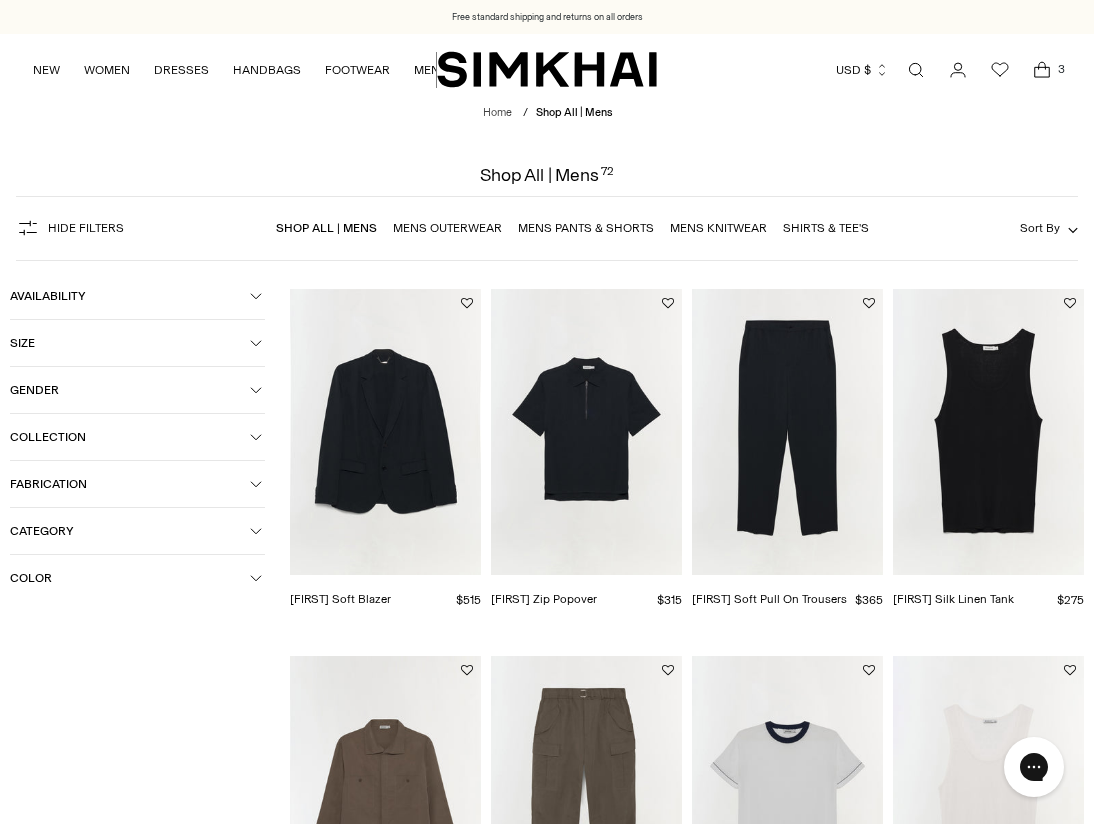 click 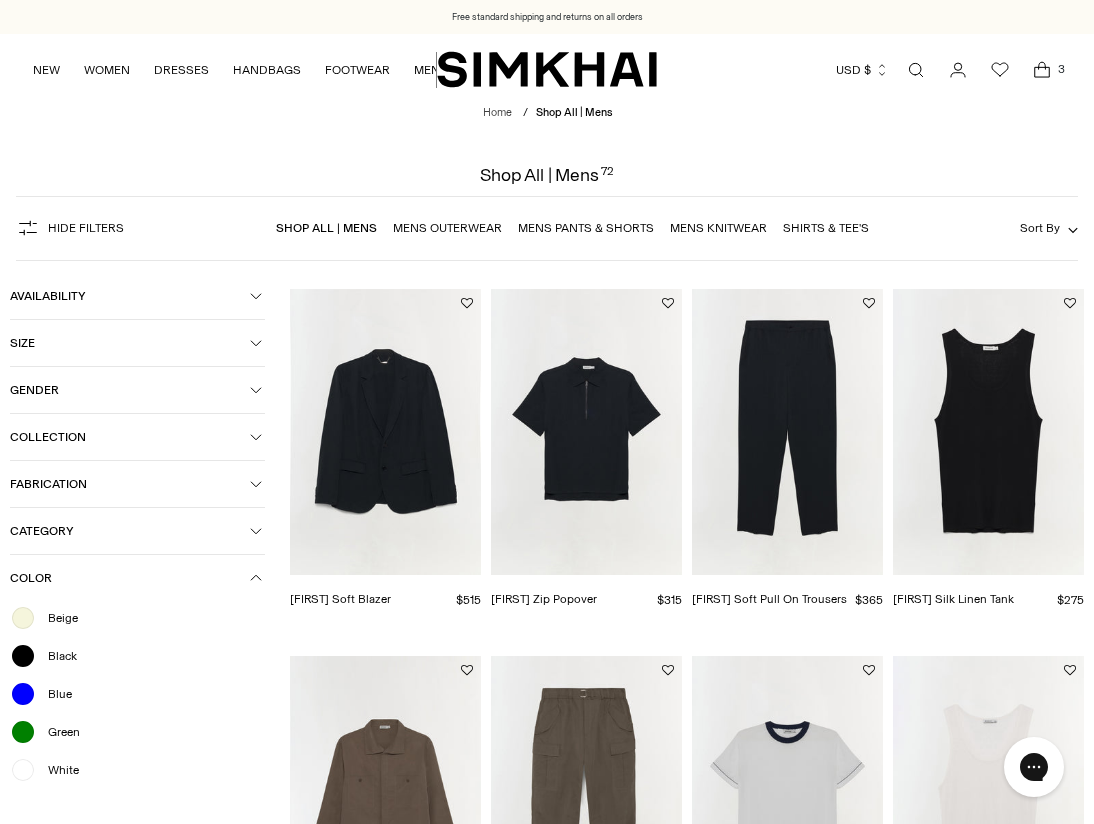 click at bounding box center [23, 770] 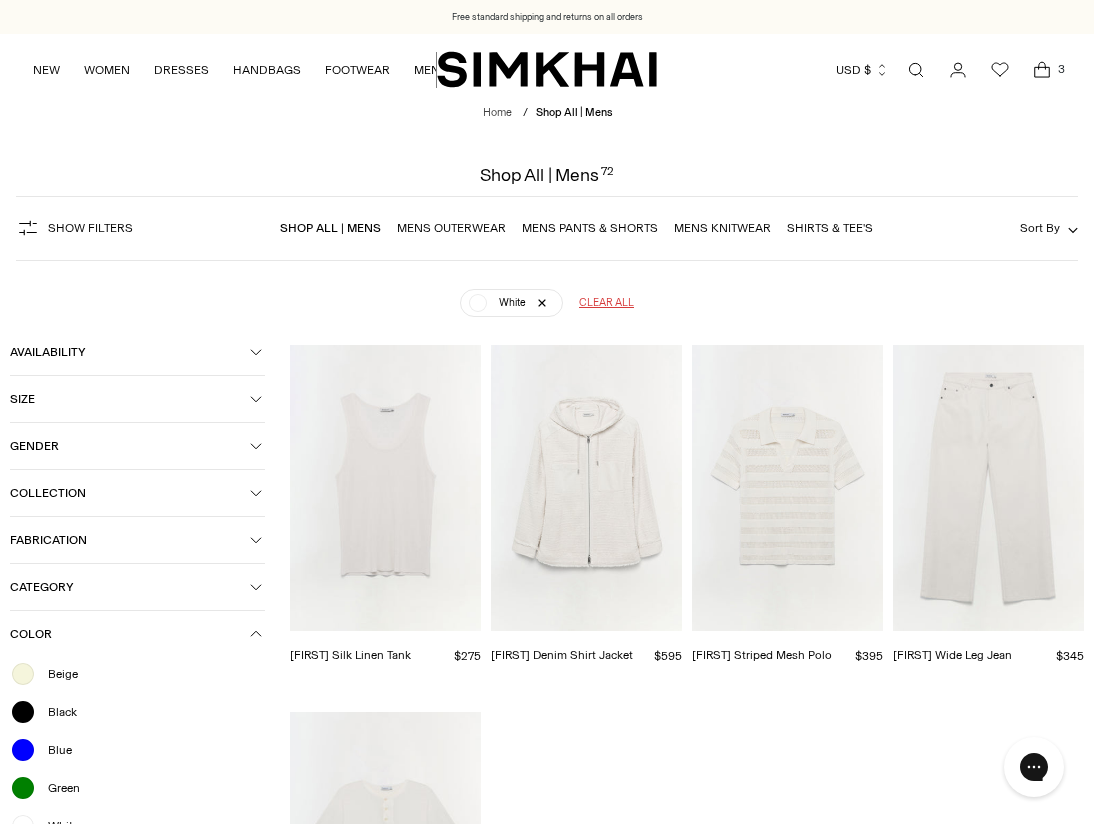 scroll, scrollTop: 147, scrollLeft: 0, axis: vertical 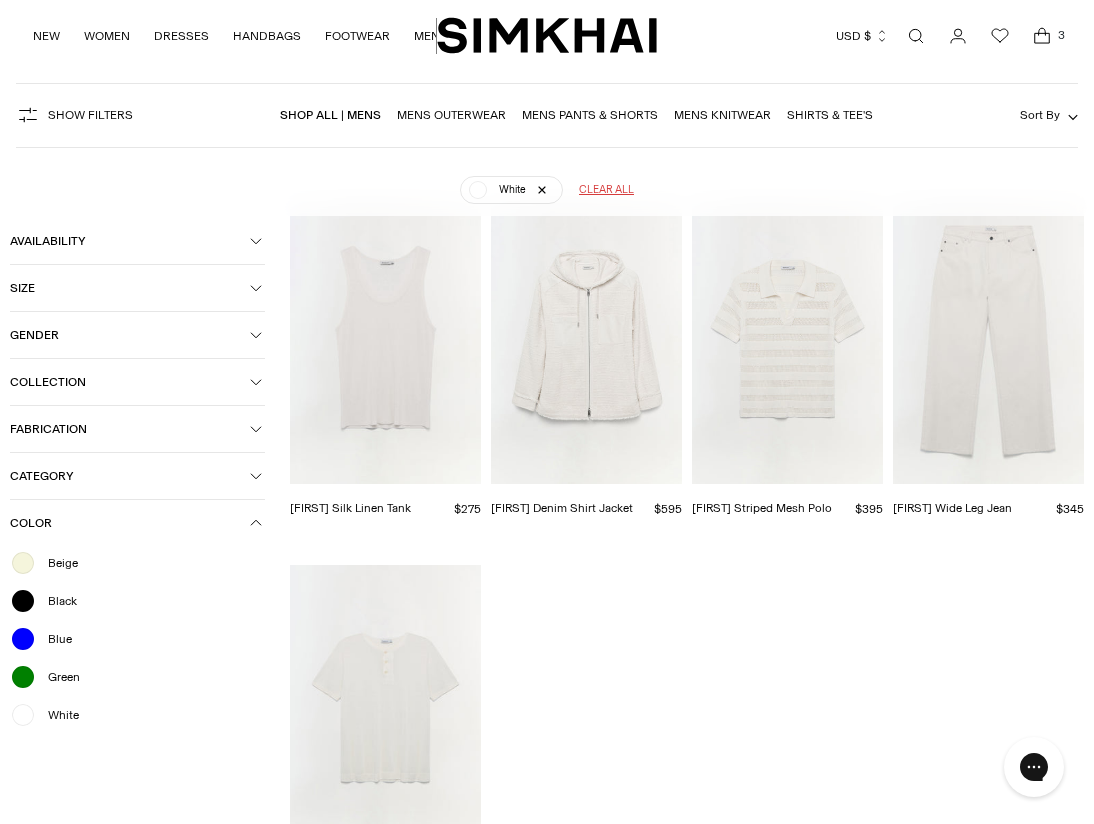 click at bounding box center (23, 563) 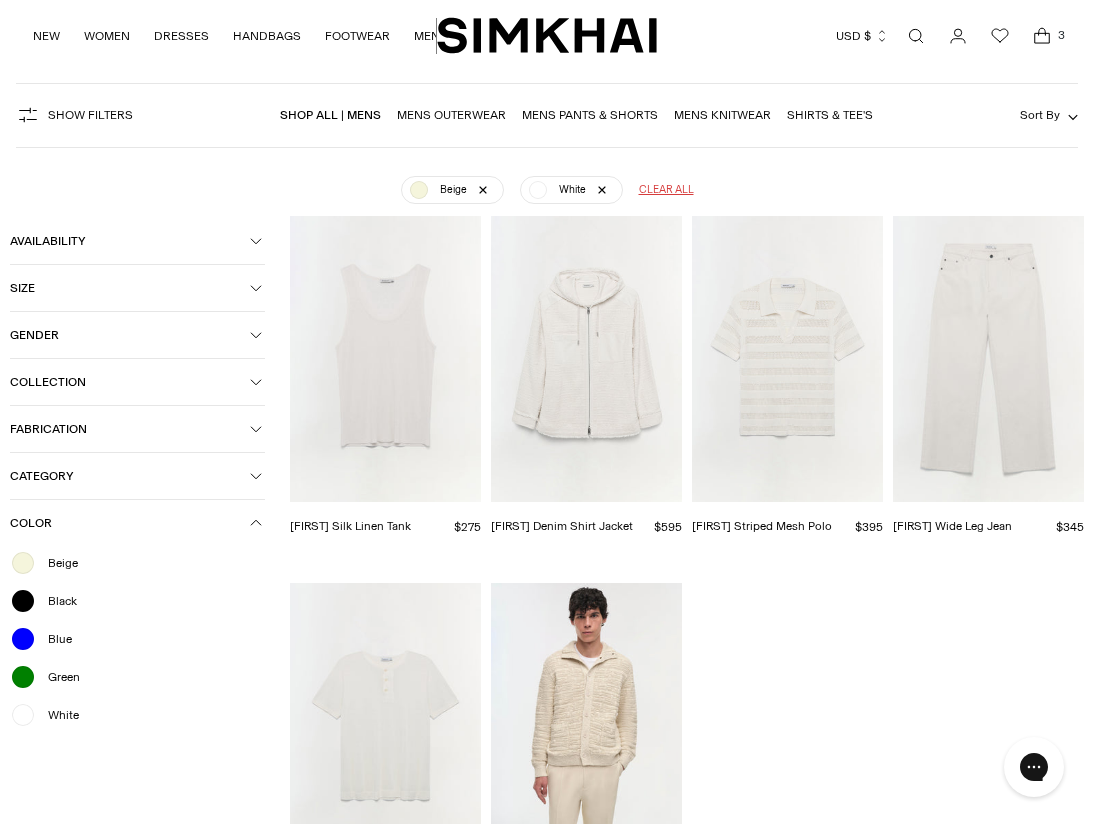 scroll, scrollTop: 129, scrollLeft: 0, axis: vertical 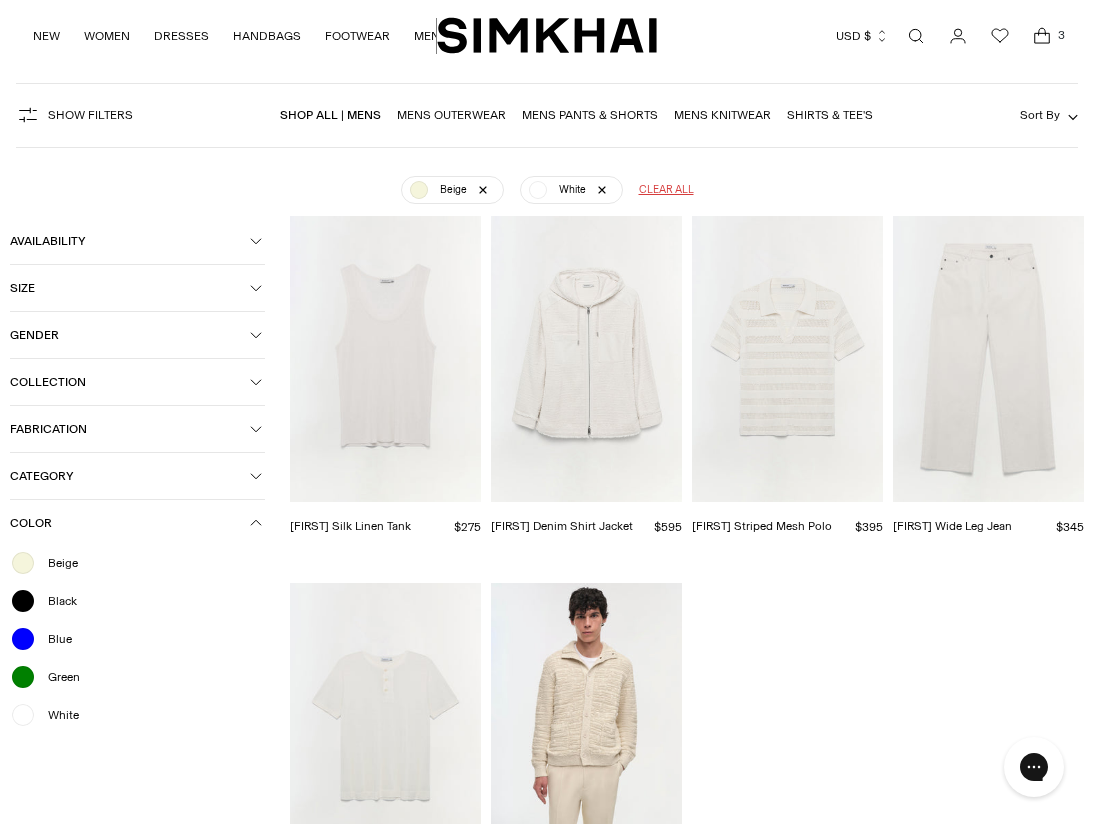 click at bounding box center [0, 0] 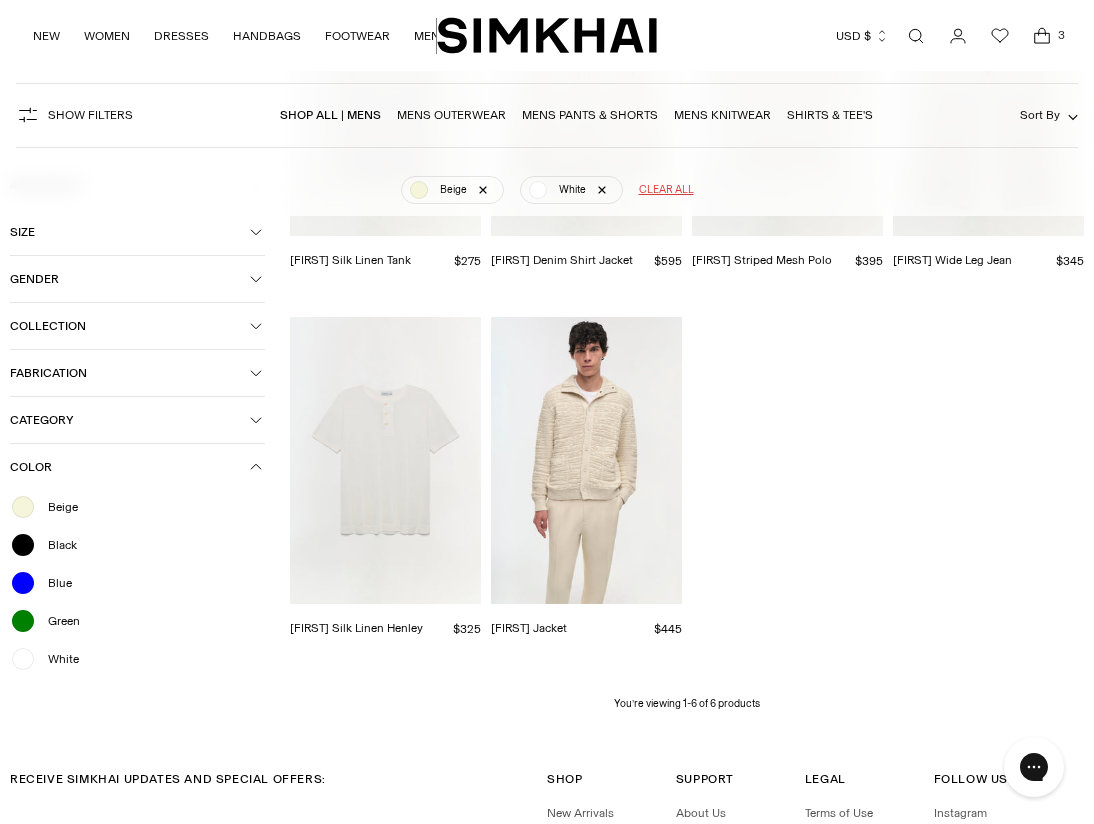 scroll, scrollTop: 399, scrollLeft: 0, axis: vertical 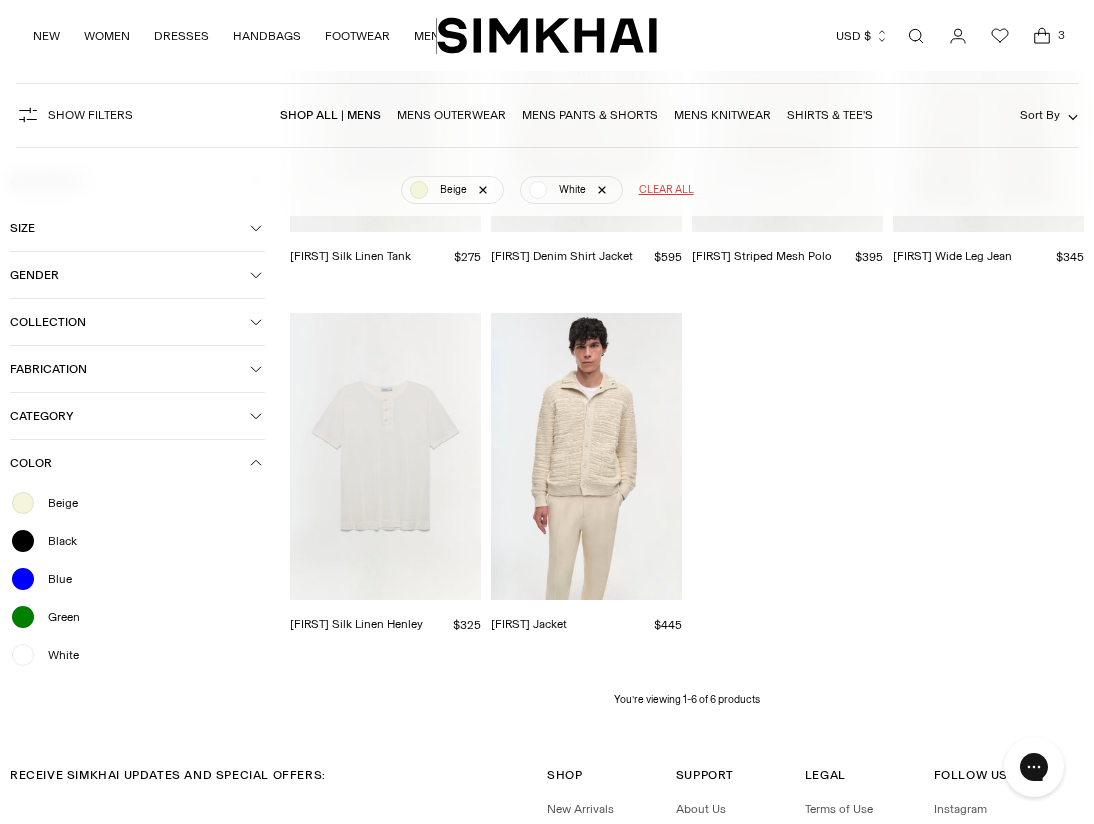 click at bounding box center (23, 541) 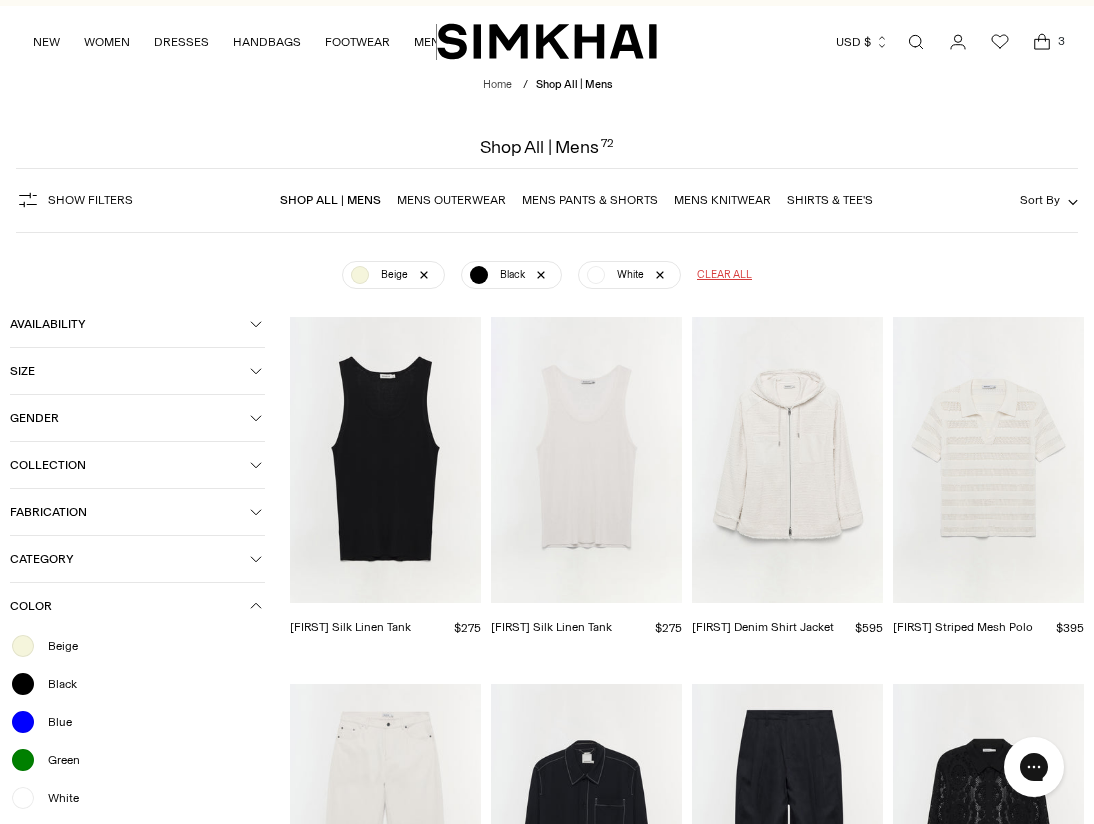 scroll, scrollTop: 28, scrollLeft: 0, axis: vertical 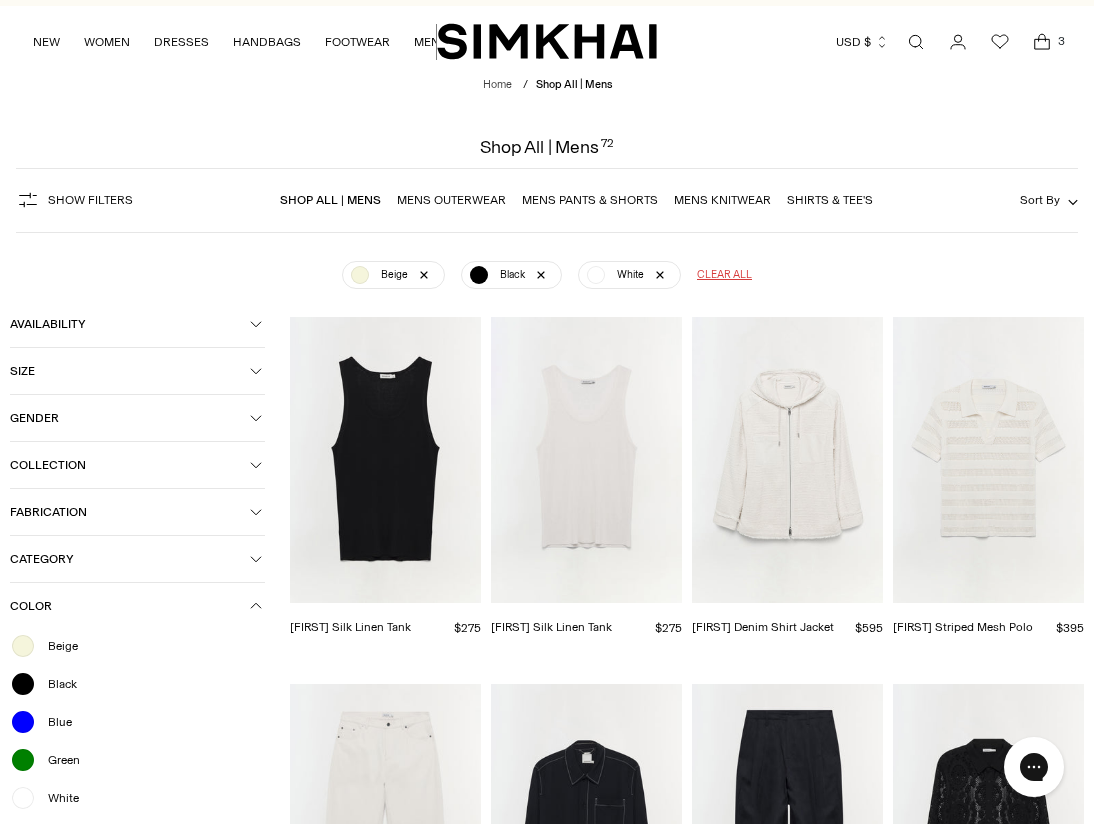click at bounding box center [0, 0] 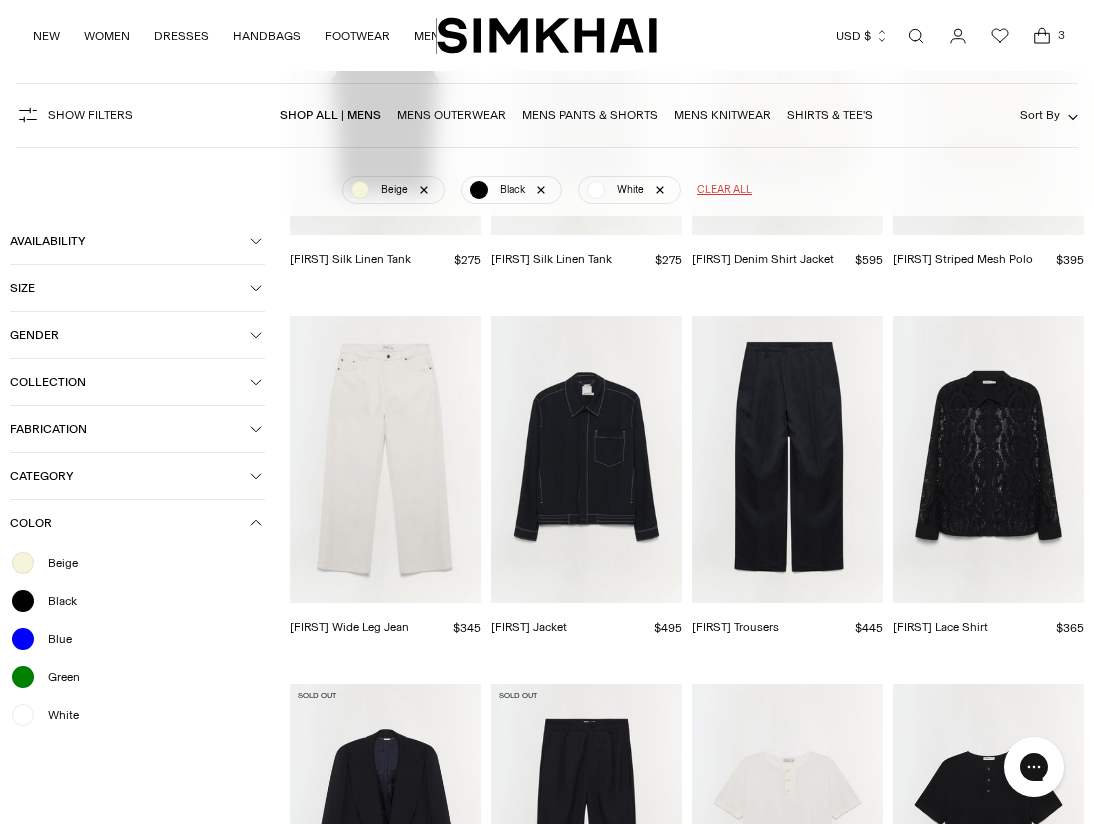 scroll, scrollTop: 393, scrollLeft: 0, axis: vertical 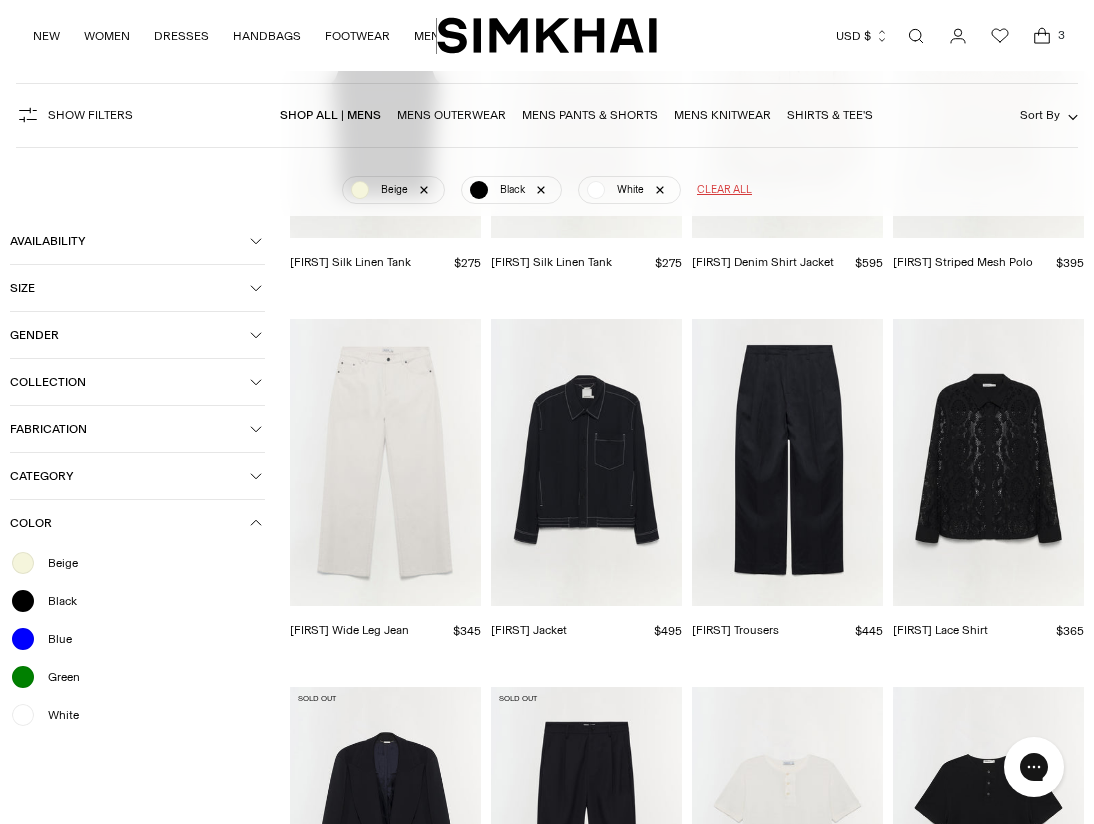 click at bounding box center [0, 0] 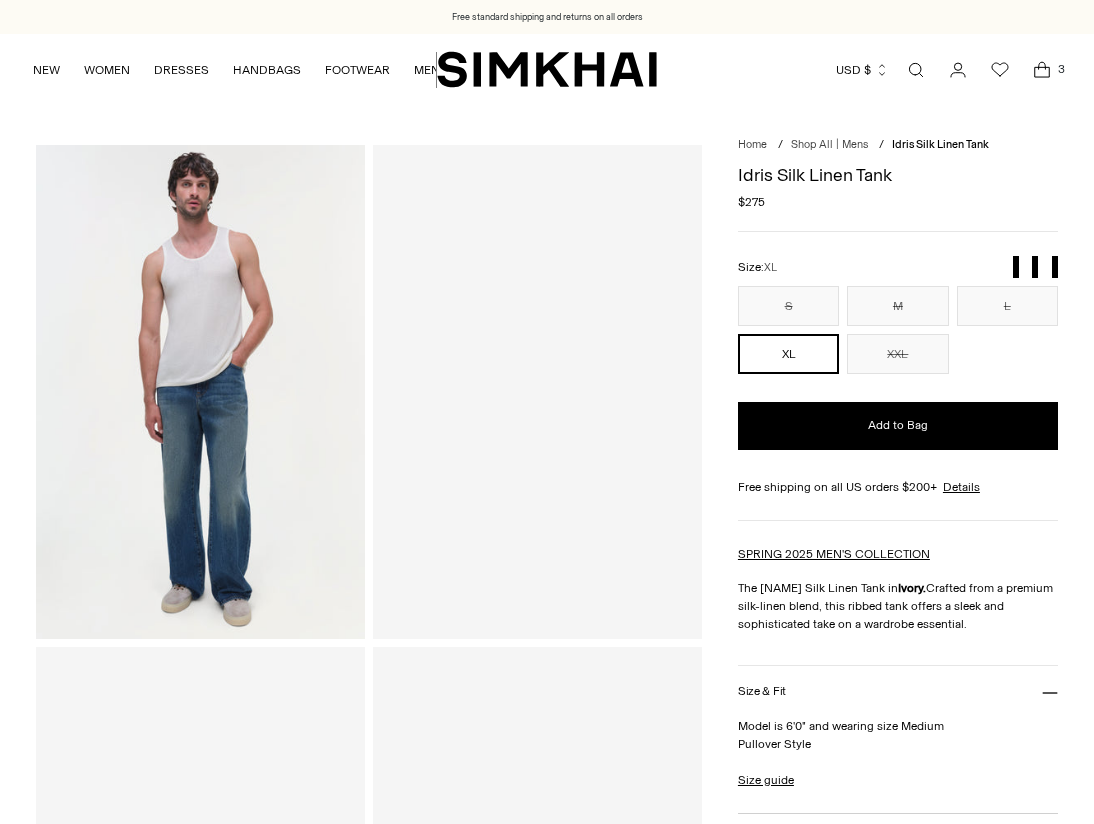 scroll, scrollTop: 0, scrollLeft: 0, axis: both 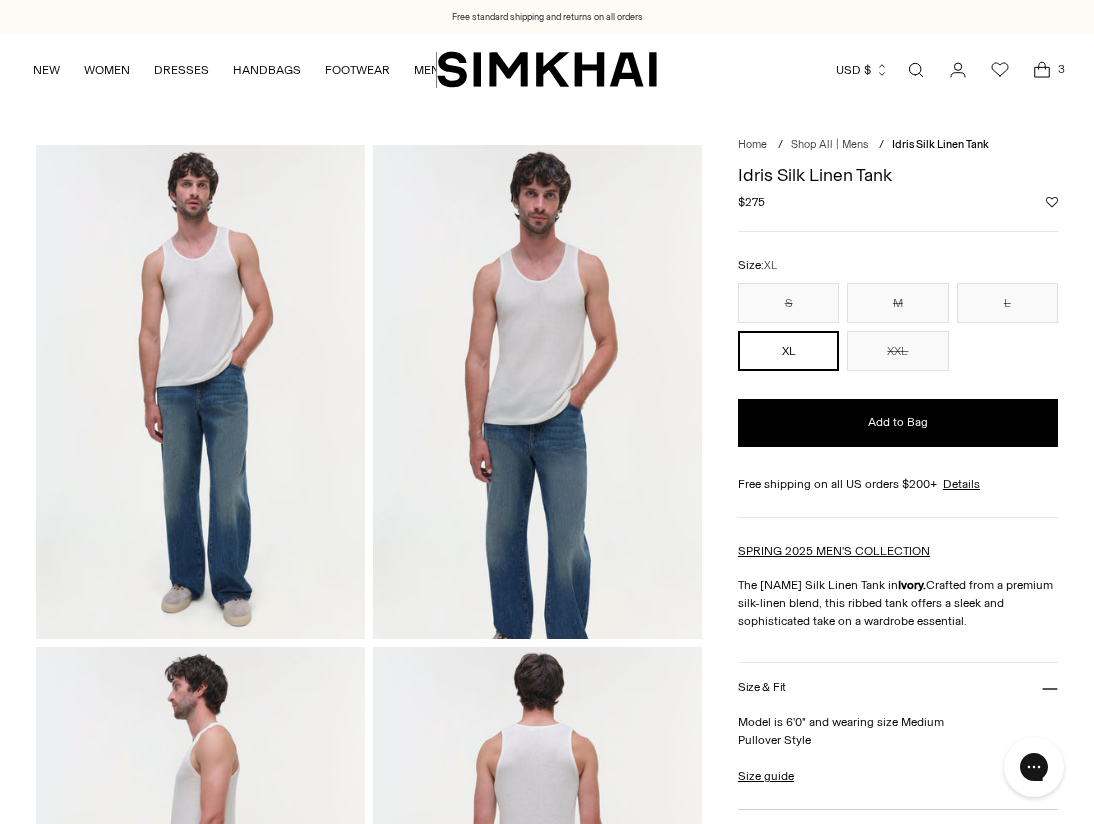 click at bounding box center (200, 391) 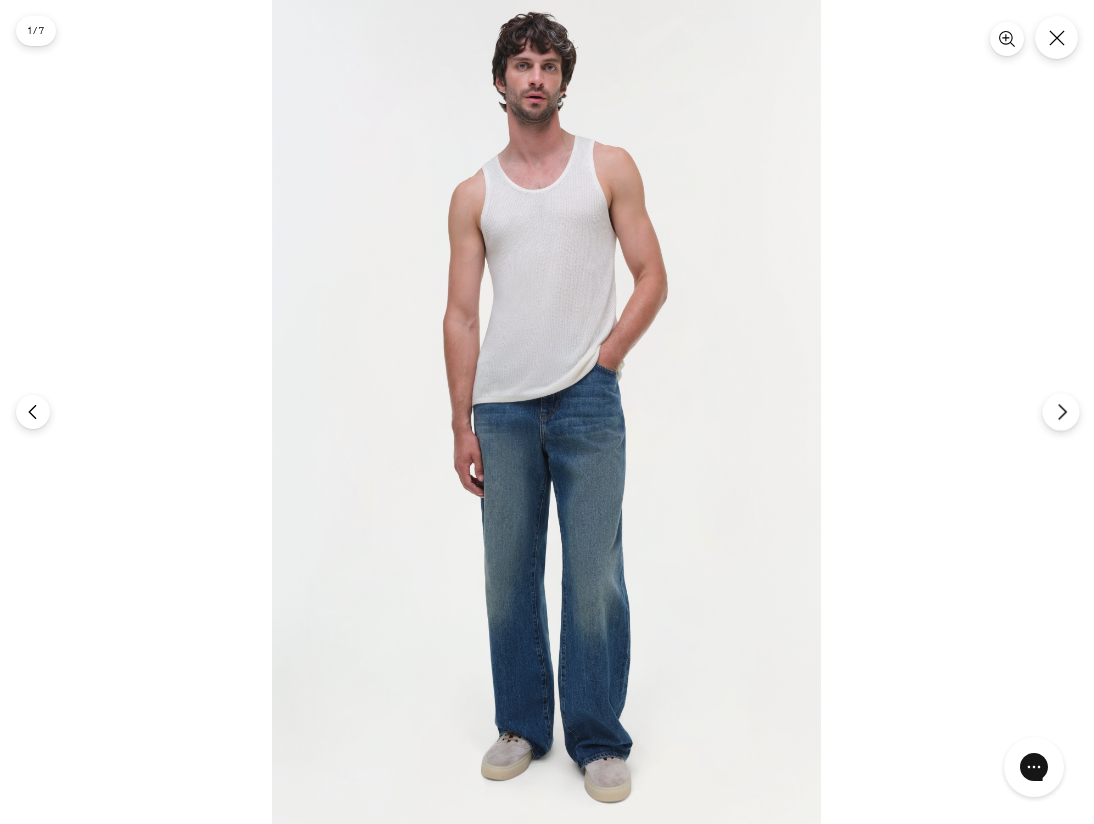click 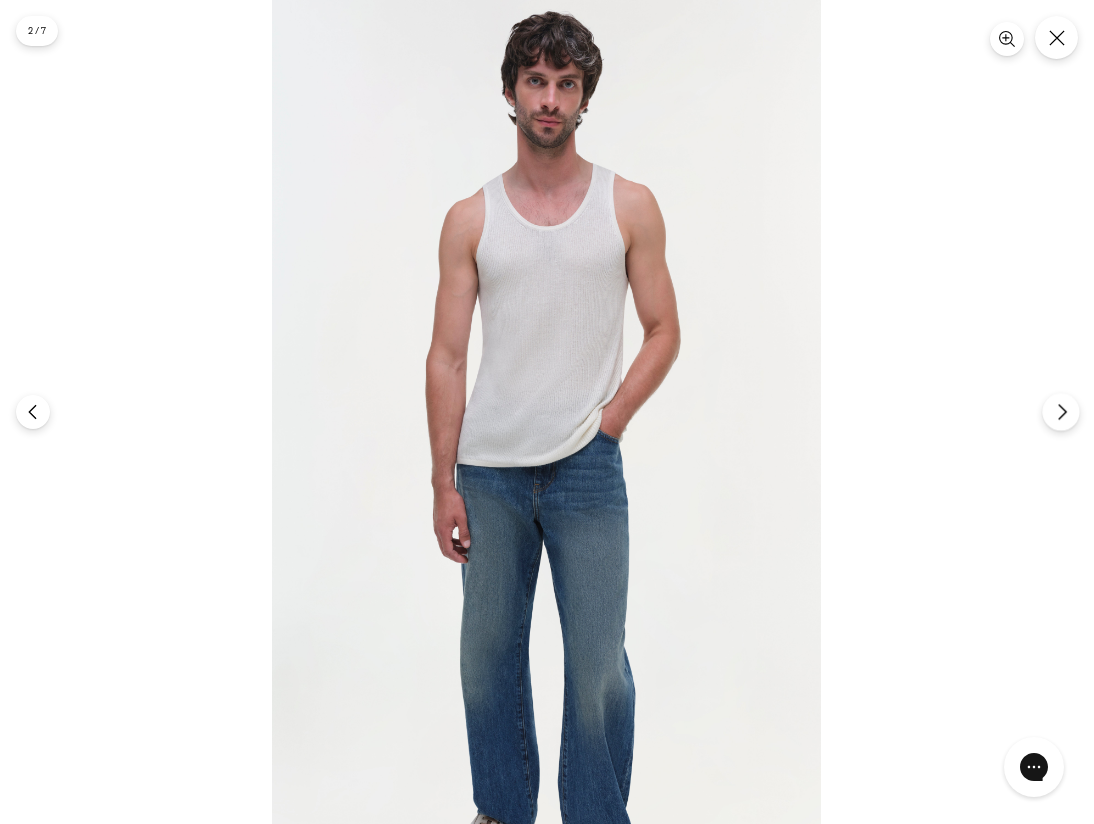 click 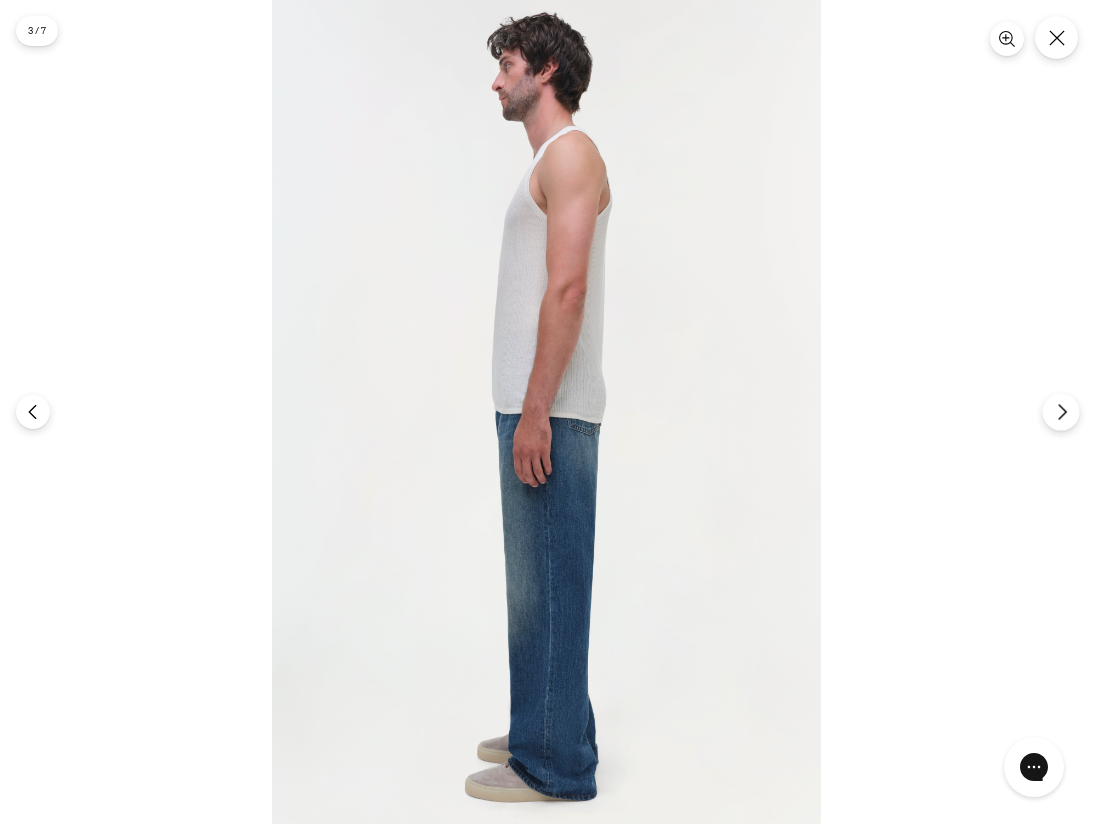 click 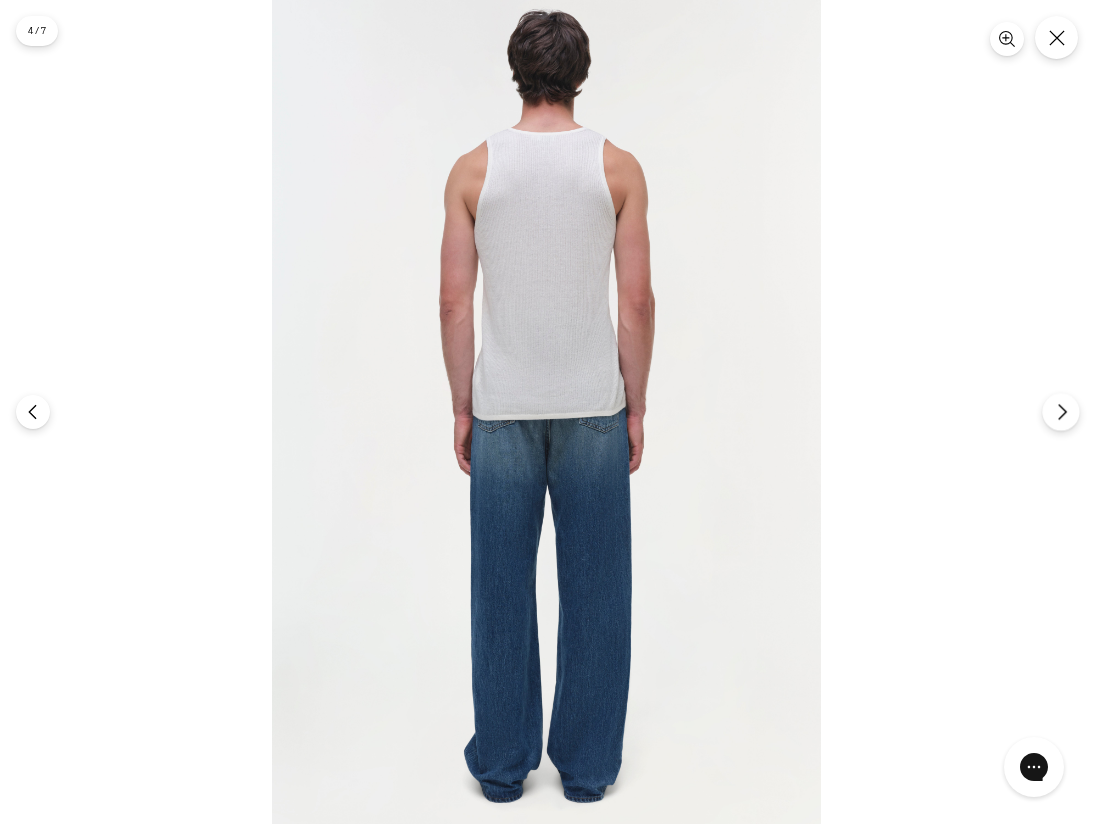 click 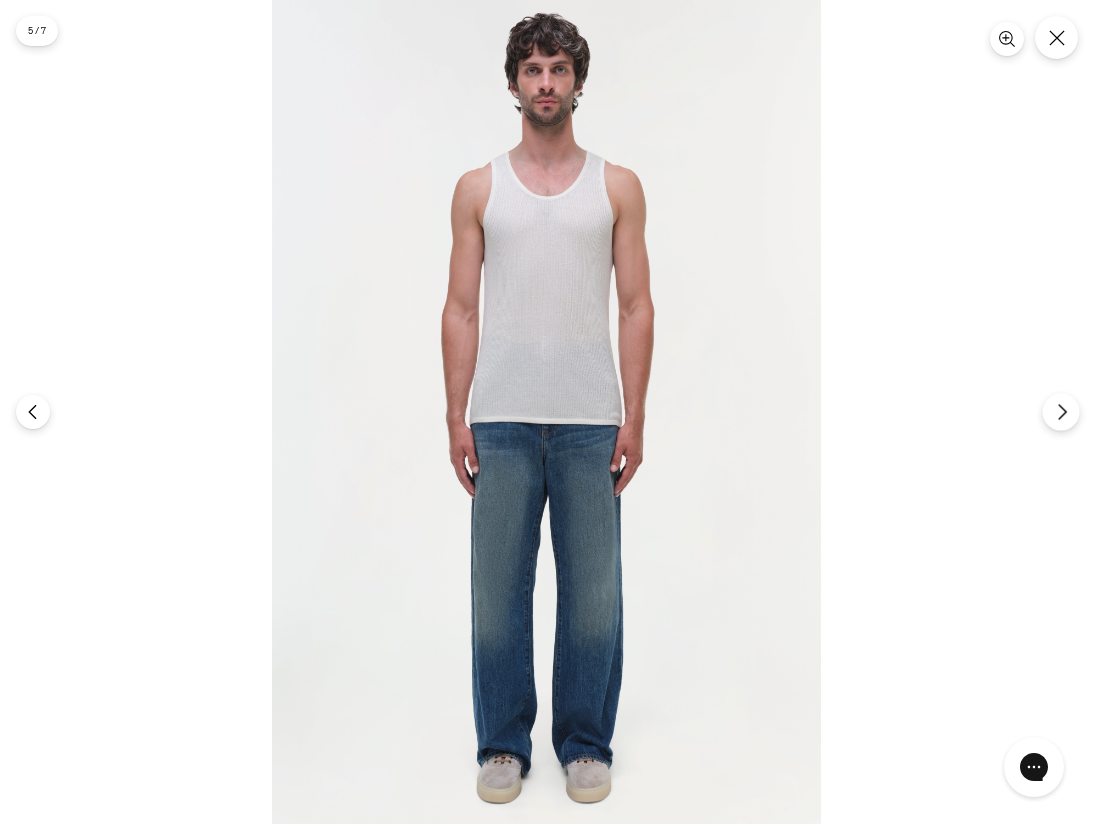 click 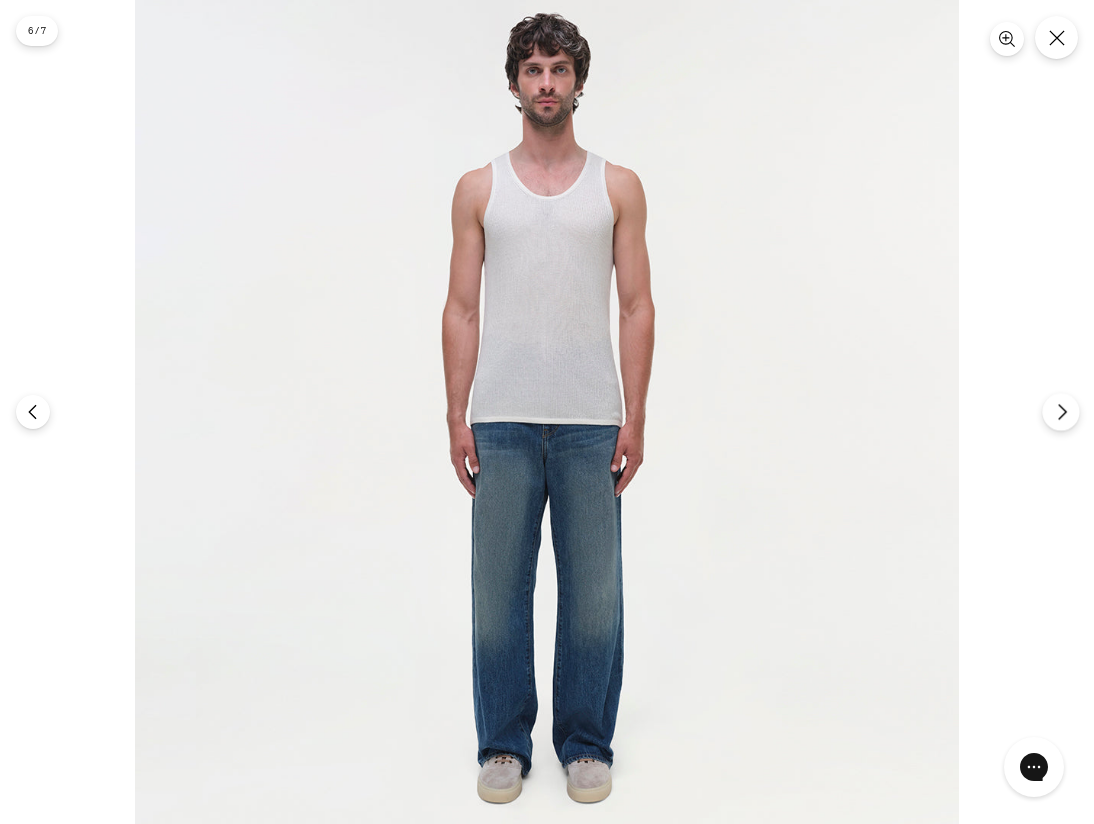 click 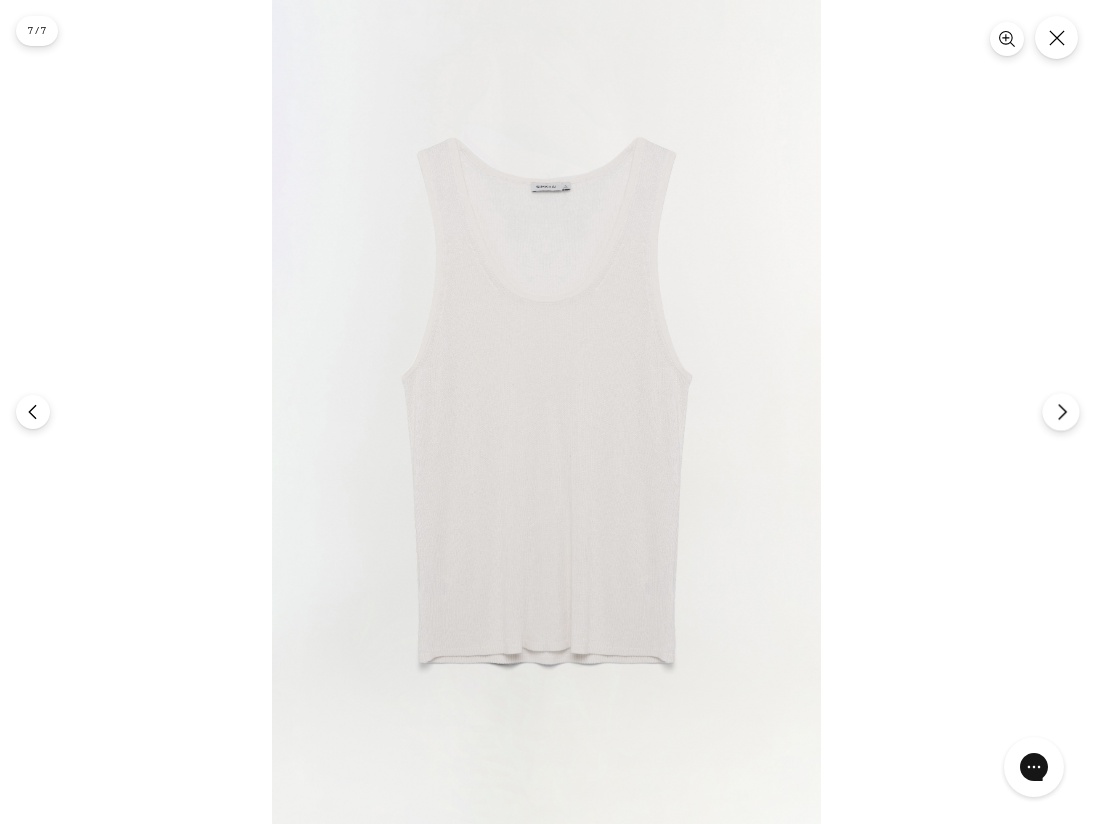 click 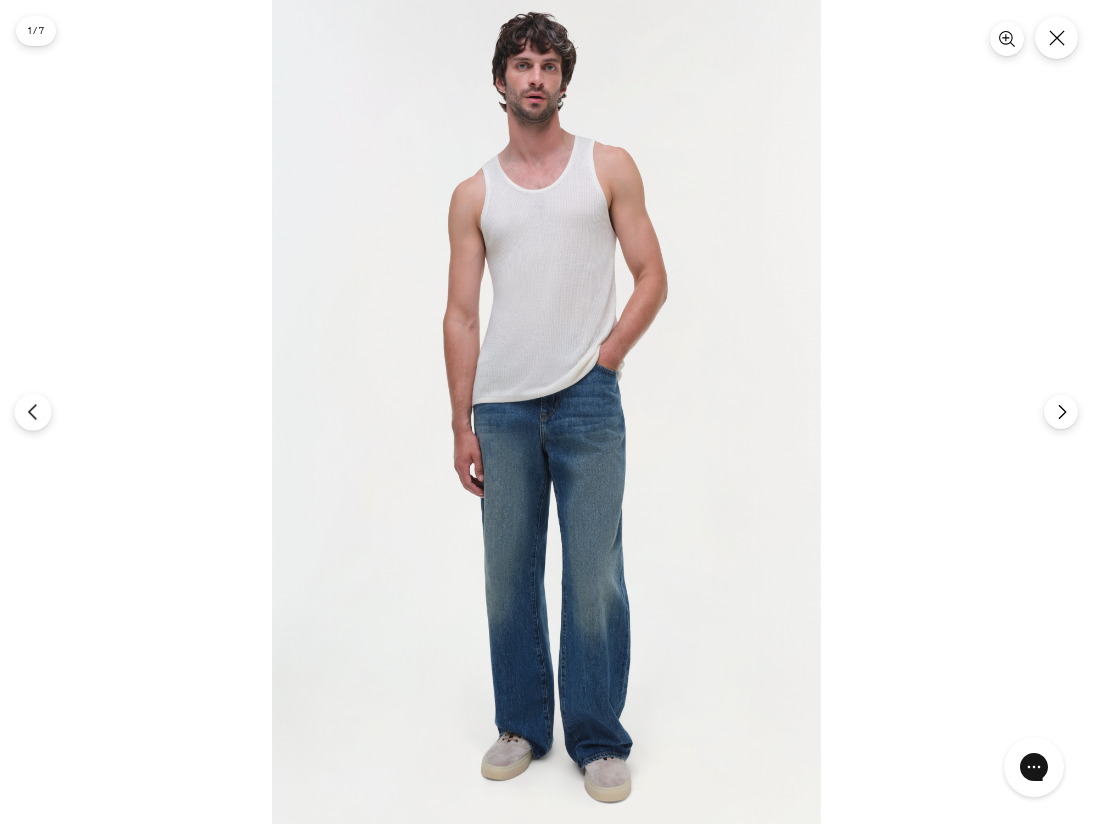click 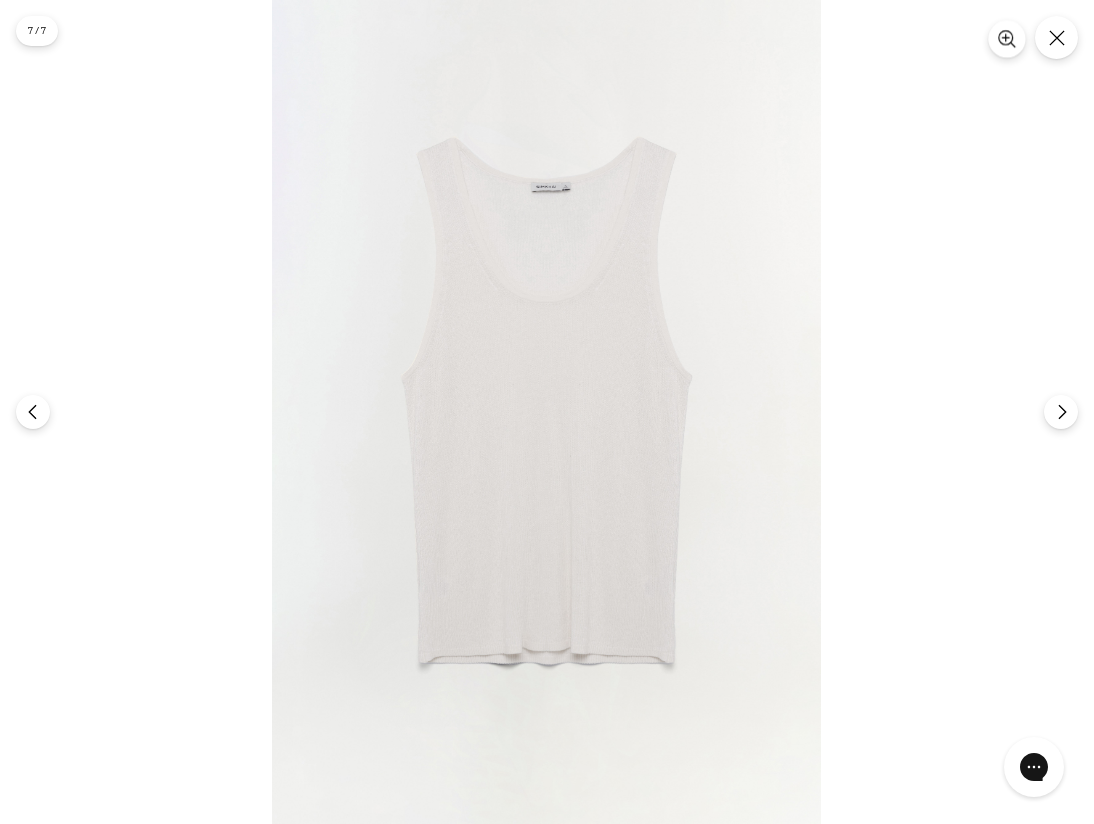 click 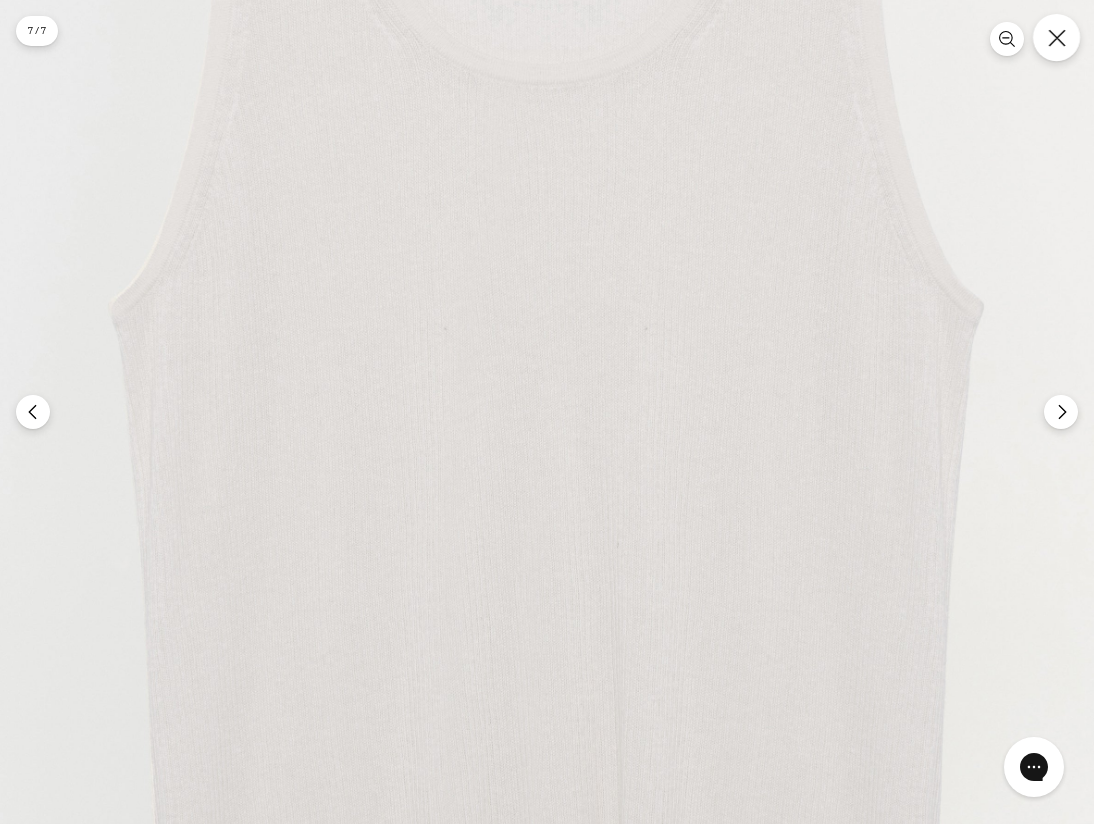 click 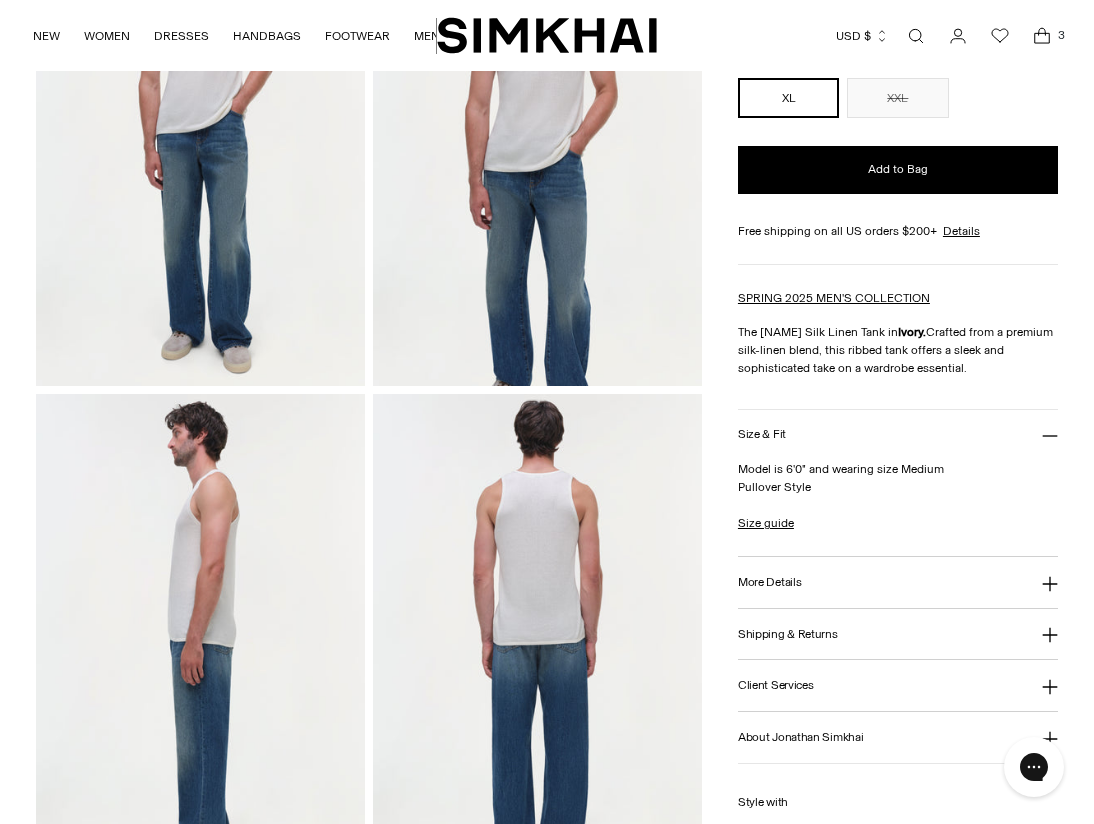 scroll, scrollTop: 259, scrollLeft: 0, axis: vertical 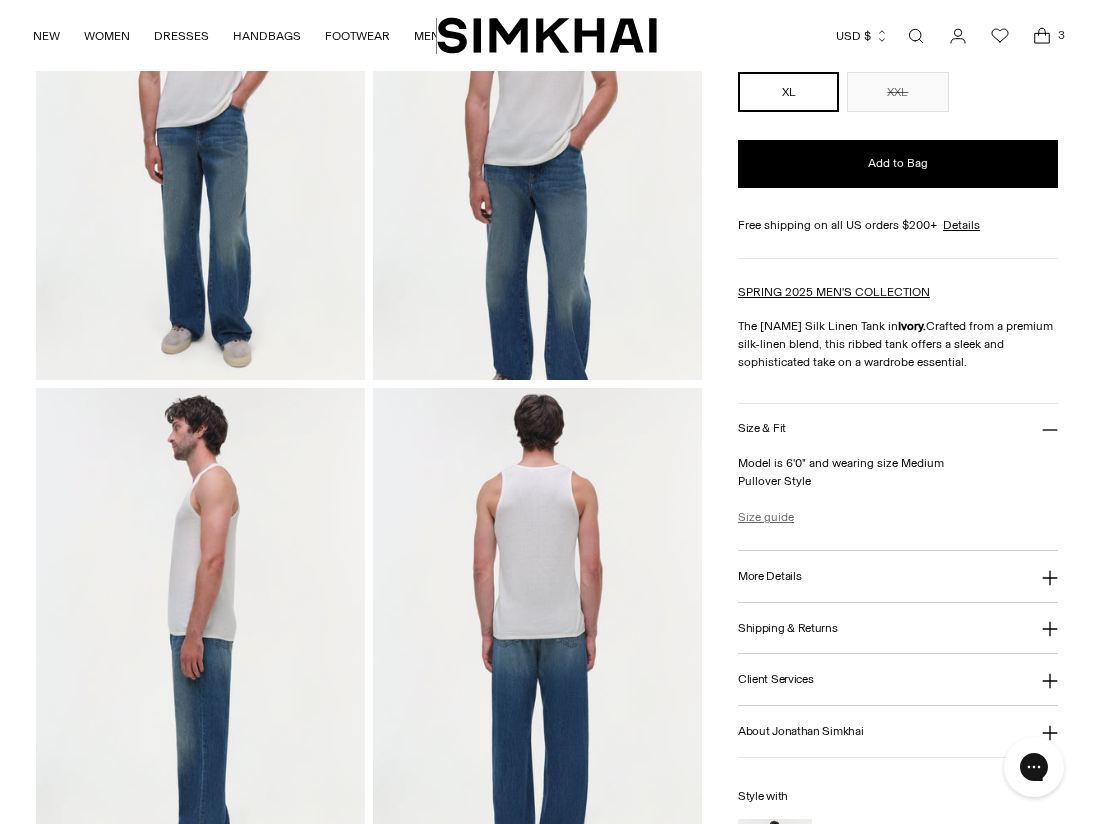 click on "Size guide" at bounding box center [766, 517] 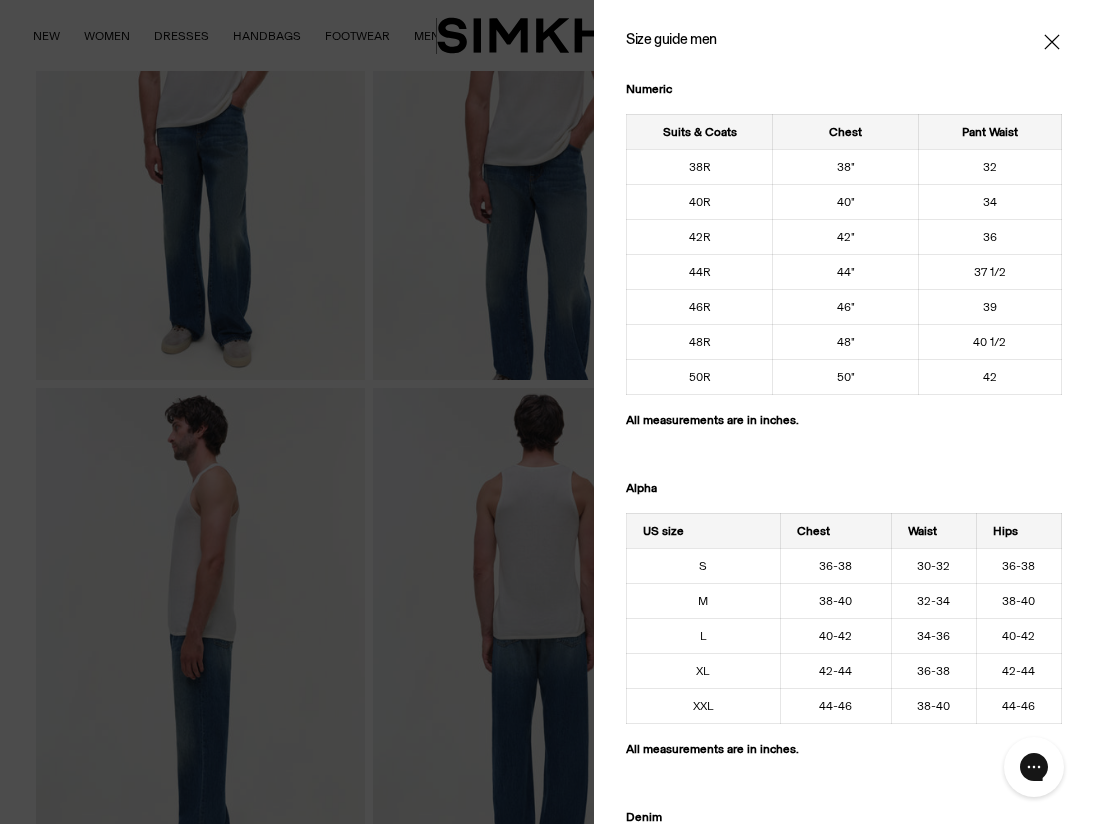 scroll, scrollTop: 0, scrollLeft: 0, axis: both 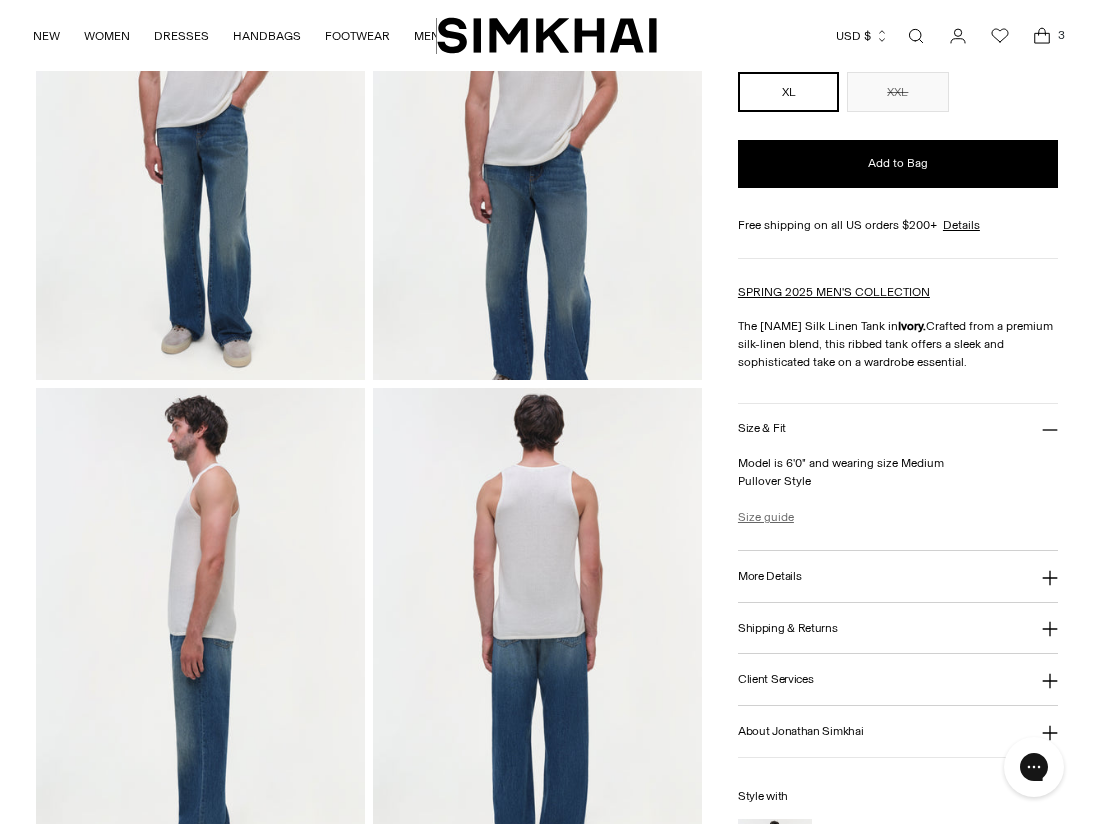 click on "Size guide" at bounding box center (766, 517) 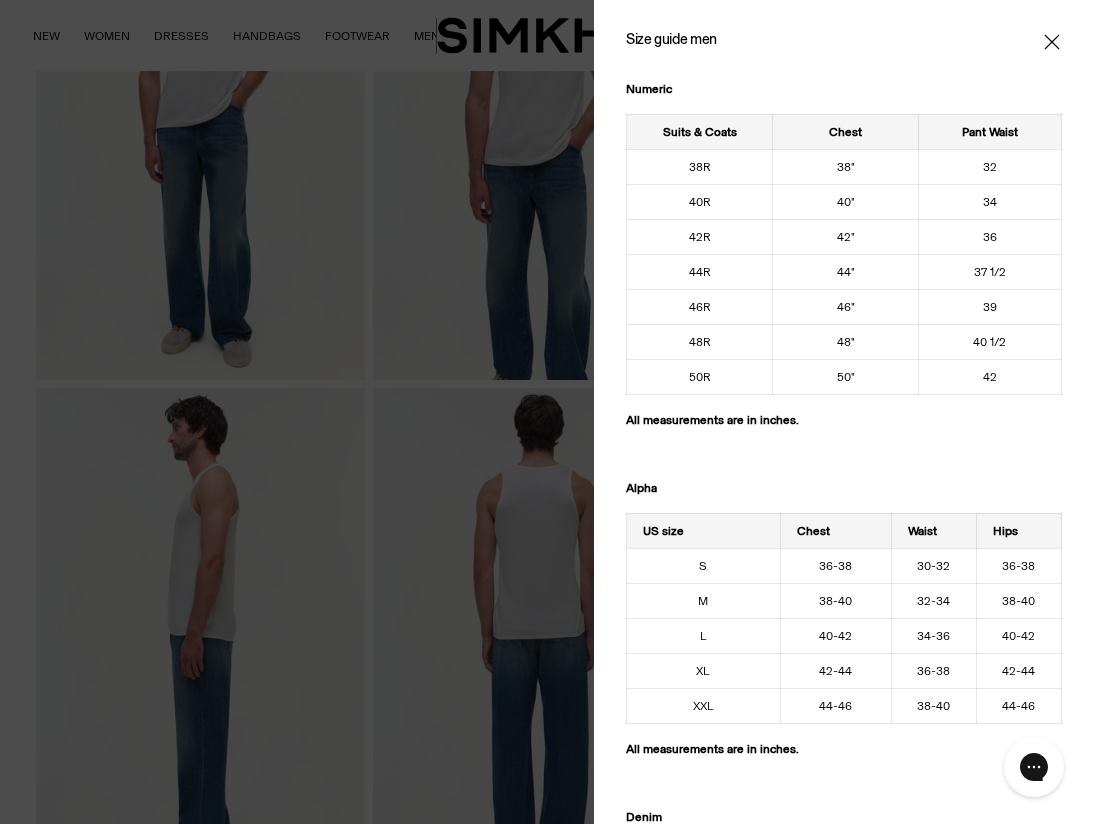 click 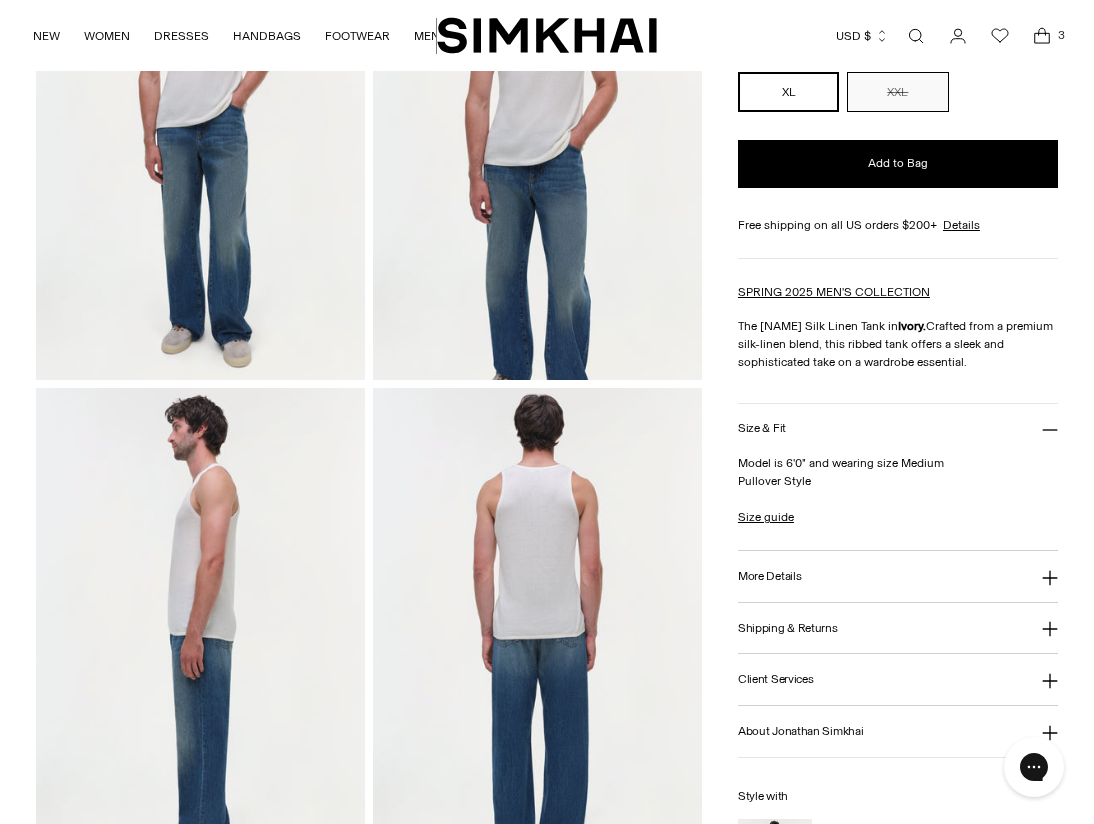 click on "XXL" at bounding box center [897, 92] 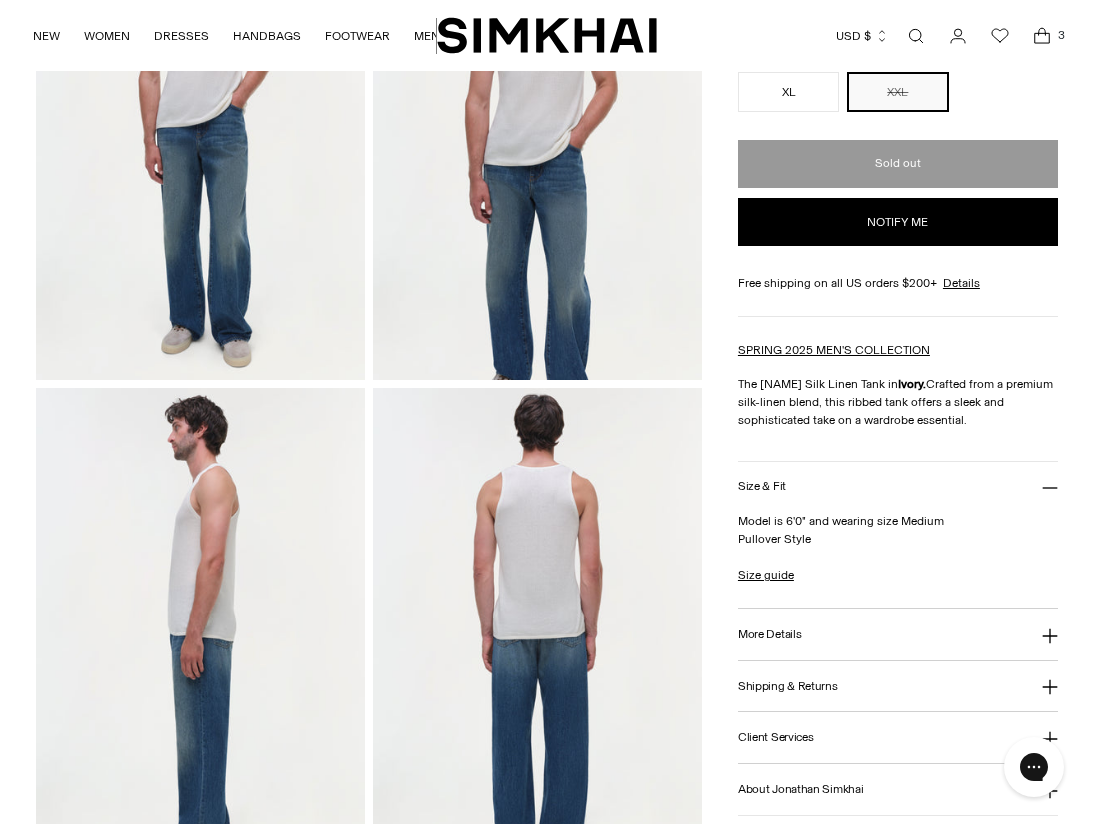 click on "Notify me" at bounding box center [898, 222] 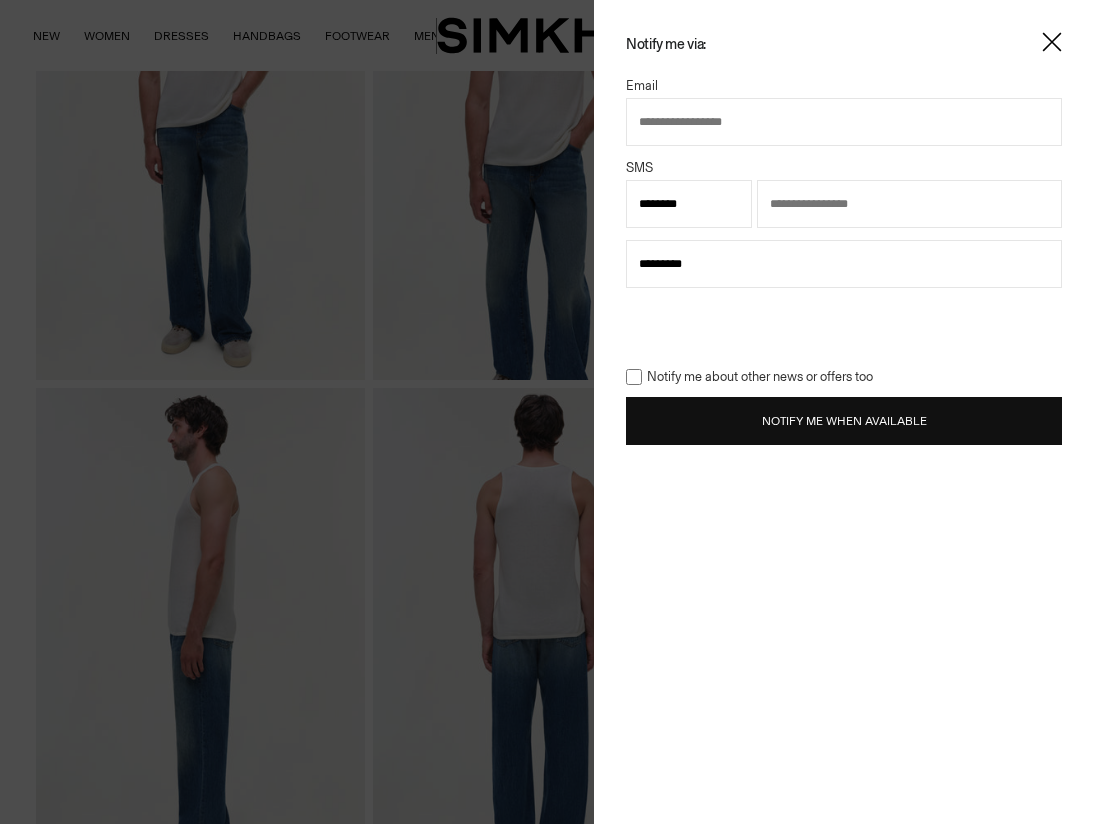 type on "**********" 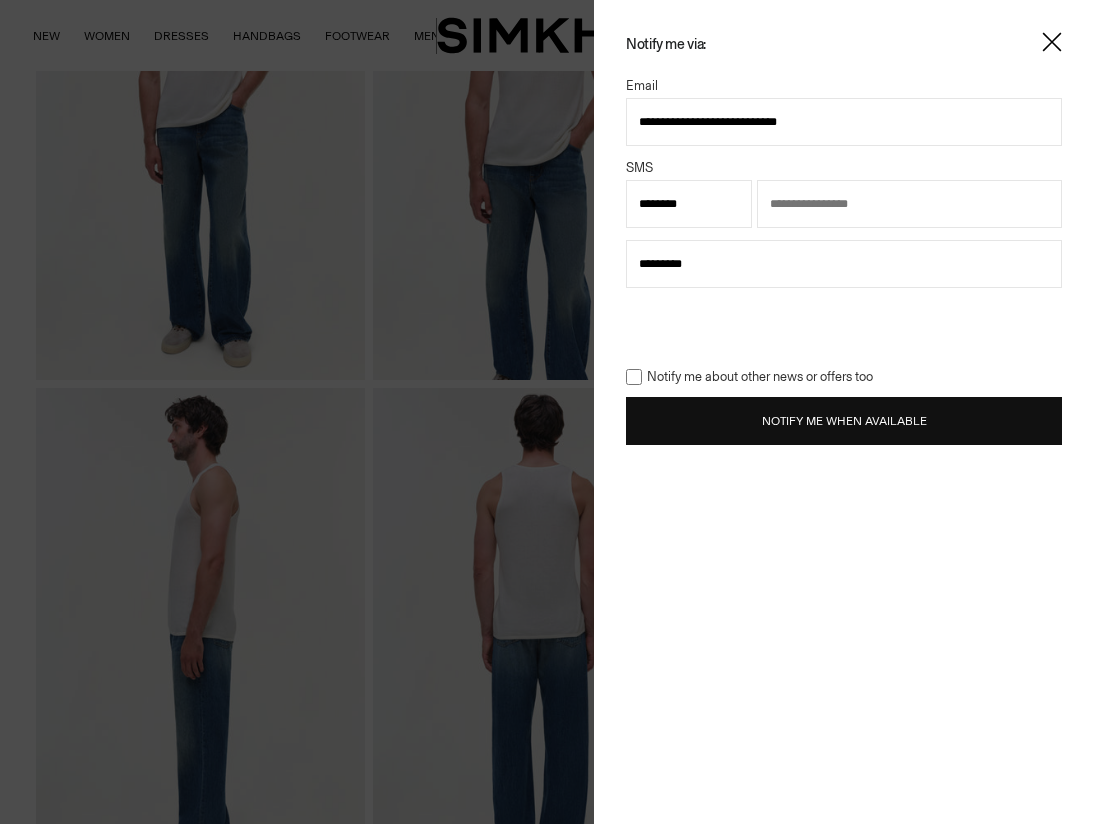 click at bounding box center (909, 204) 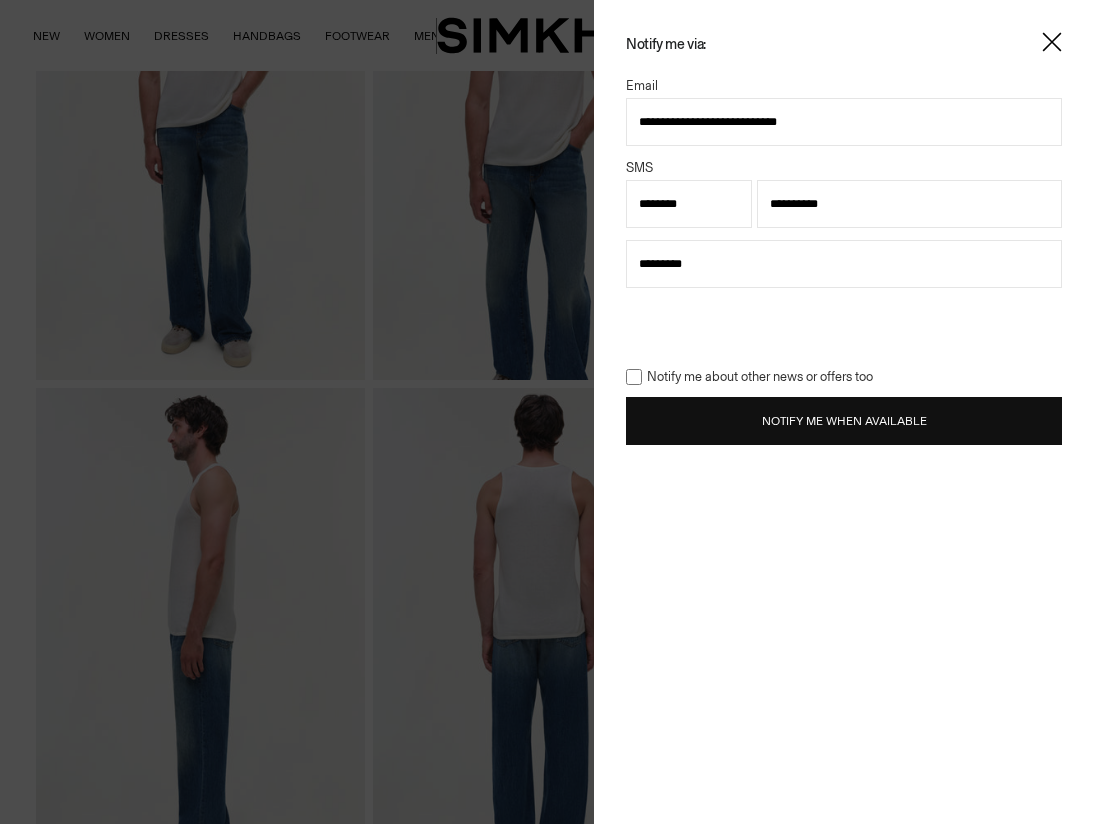 click on "Notify Me When Available" at bounding box center (844, 421) 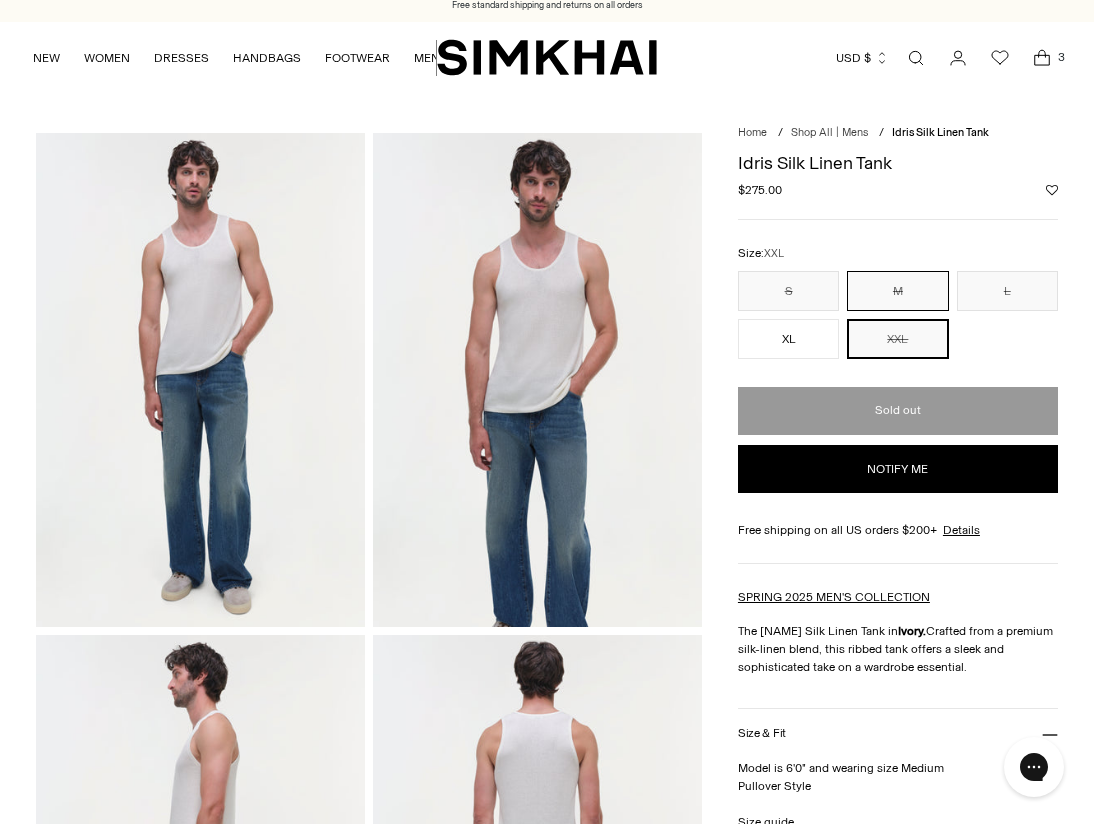 scroll, scrollTop: 12, scrollLeft: 0, axis: vertical 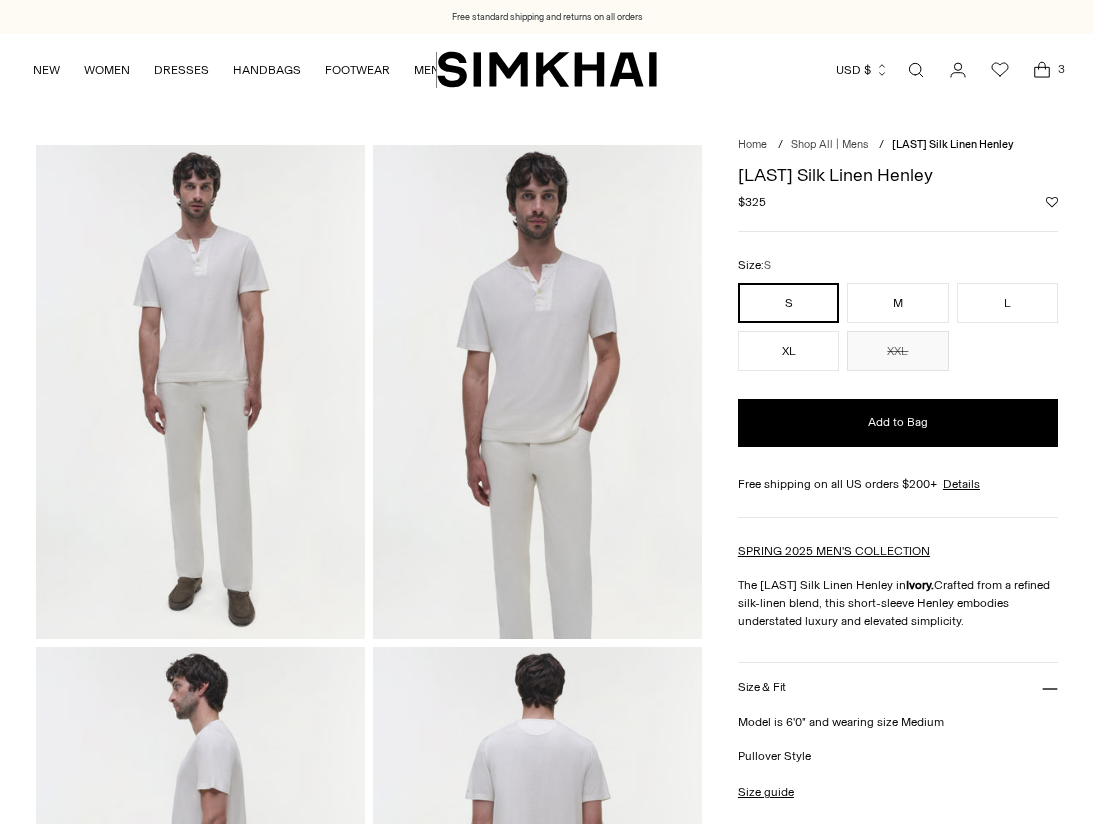 click at bounding box center [200, 391] 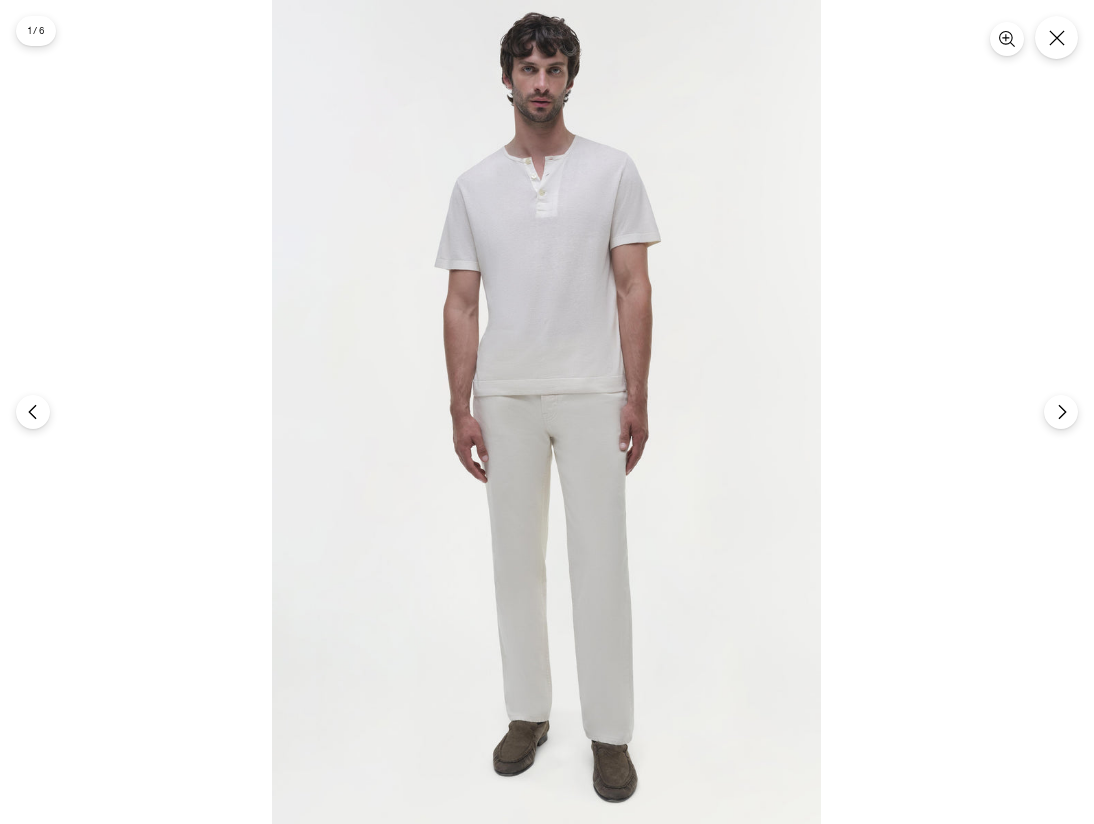 scroll, scrollTop: 0, scrollLeft: 0, axis: both 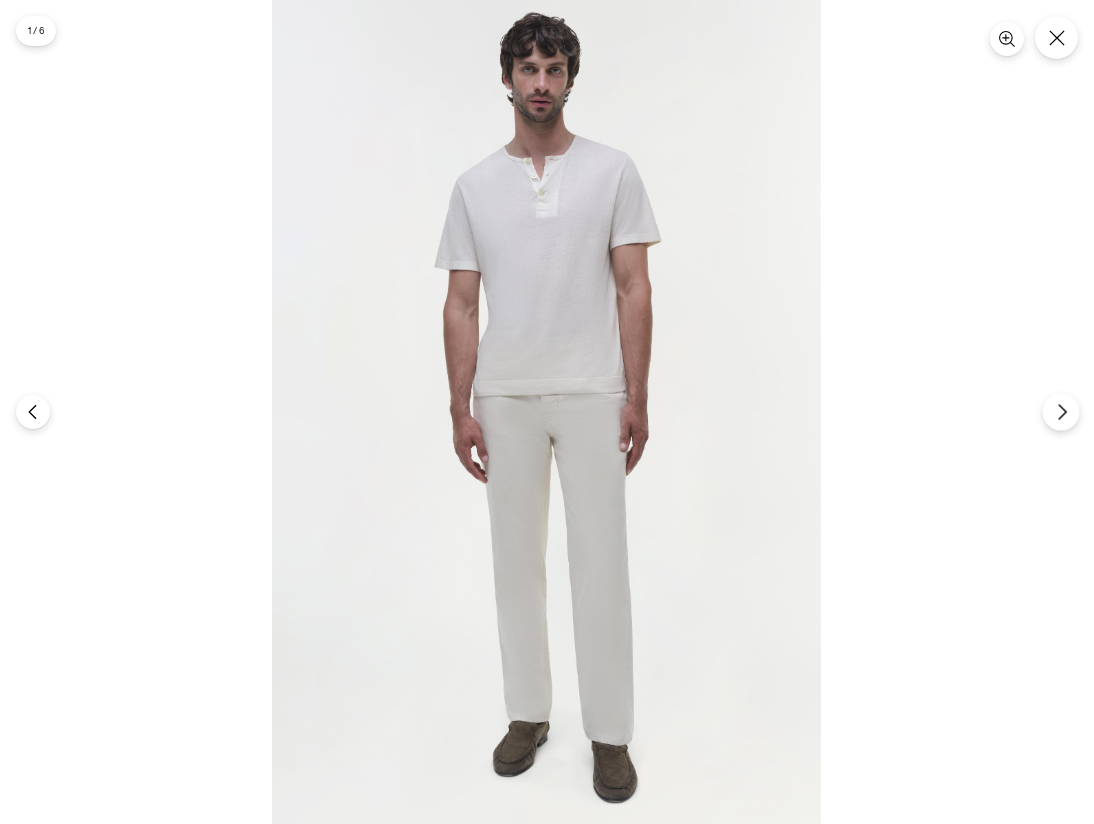 click 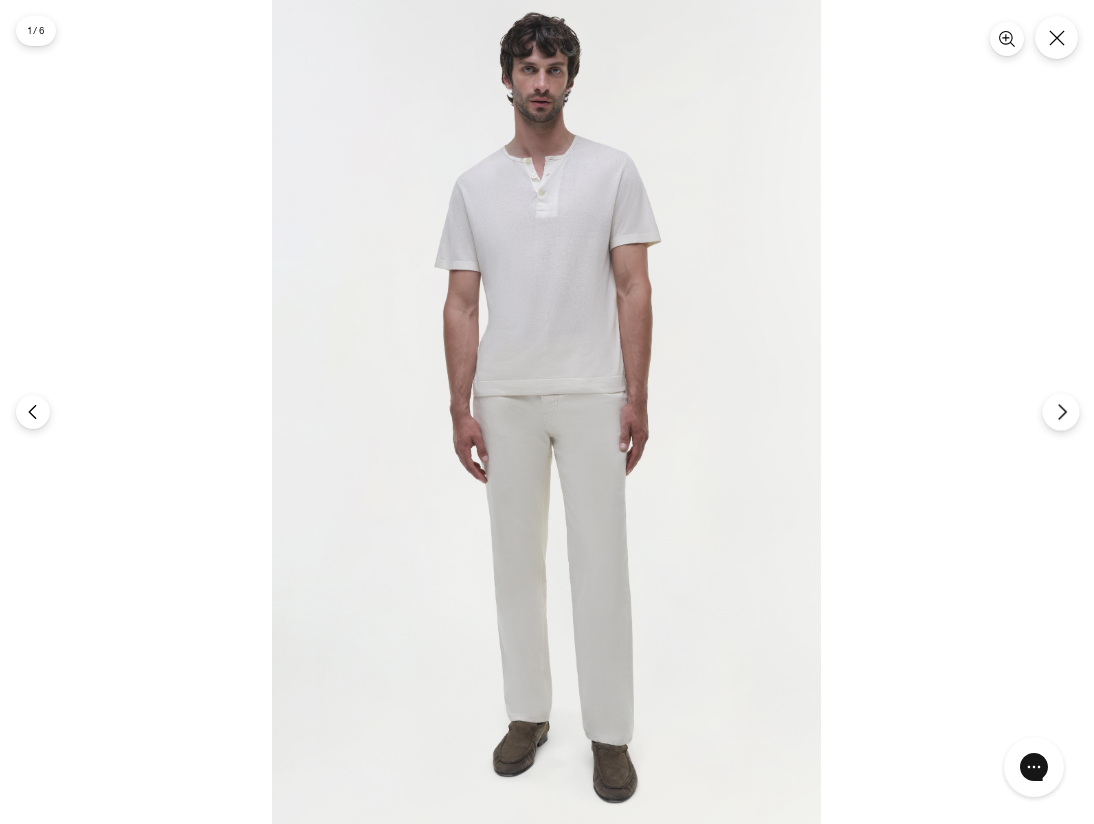 scroll, scrollTop: 0, scrollLeft: 0, axis: both 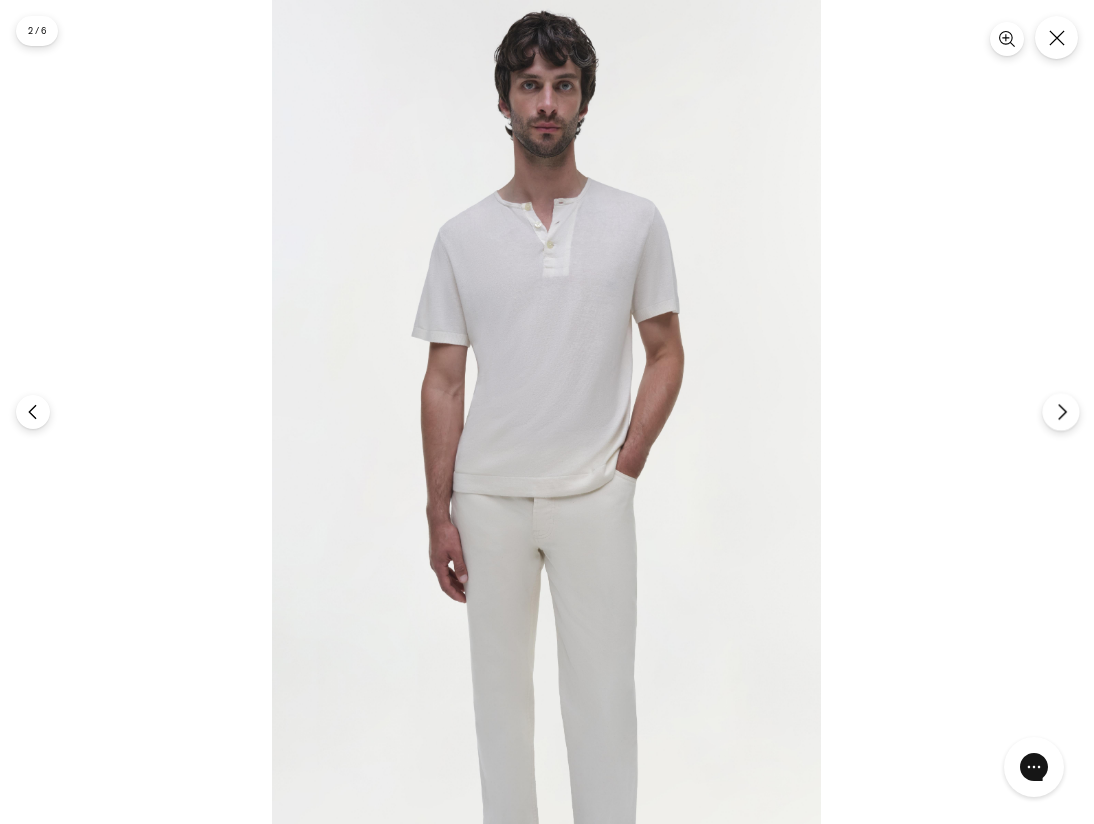 click 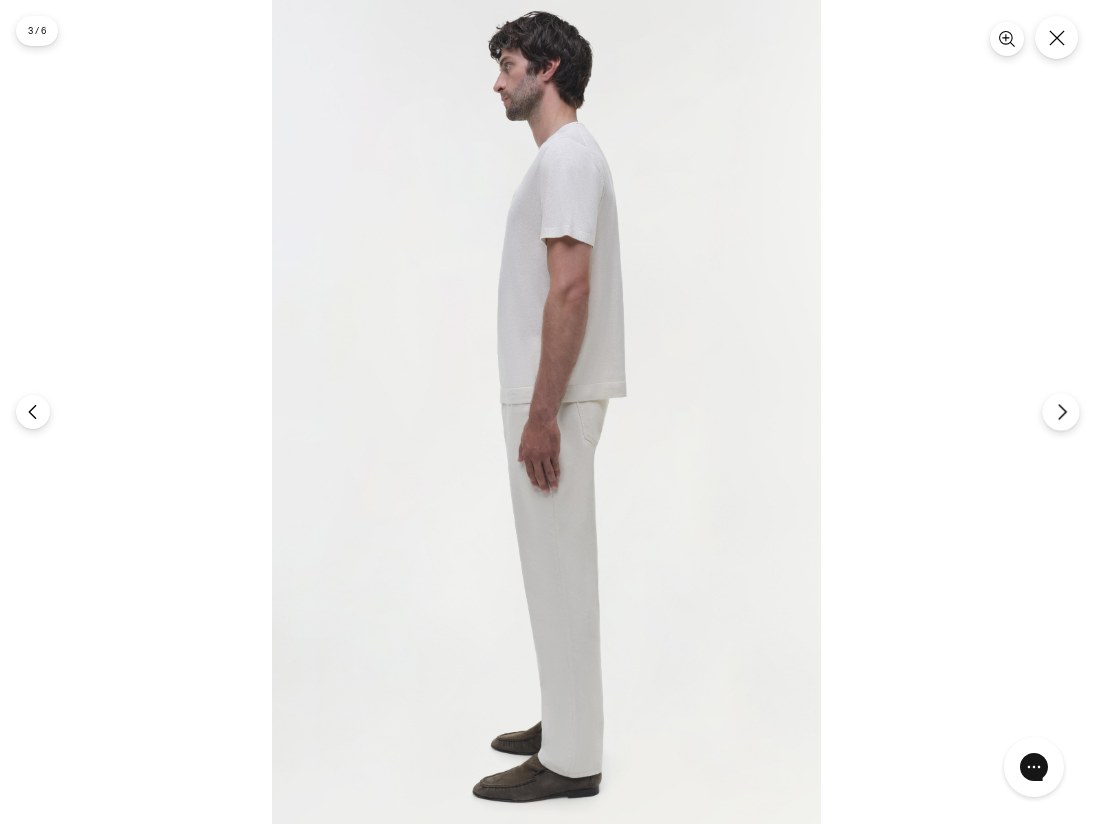 click 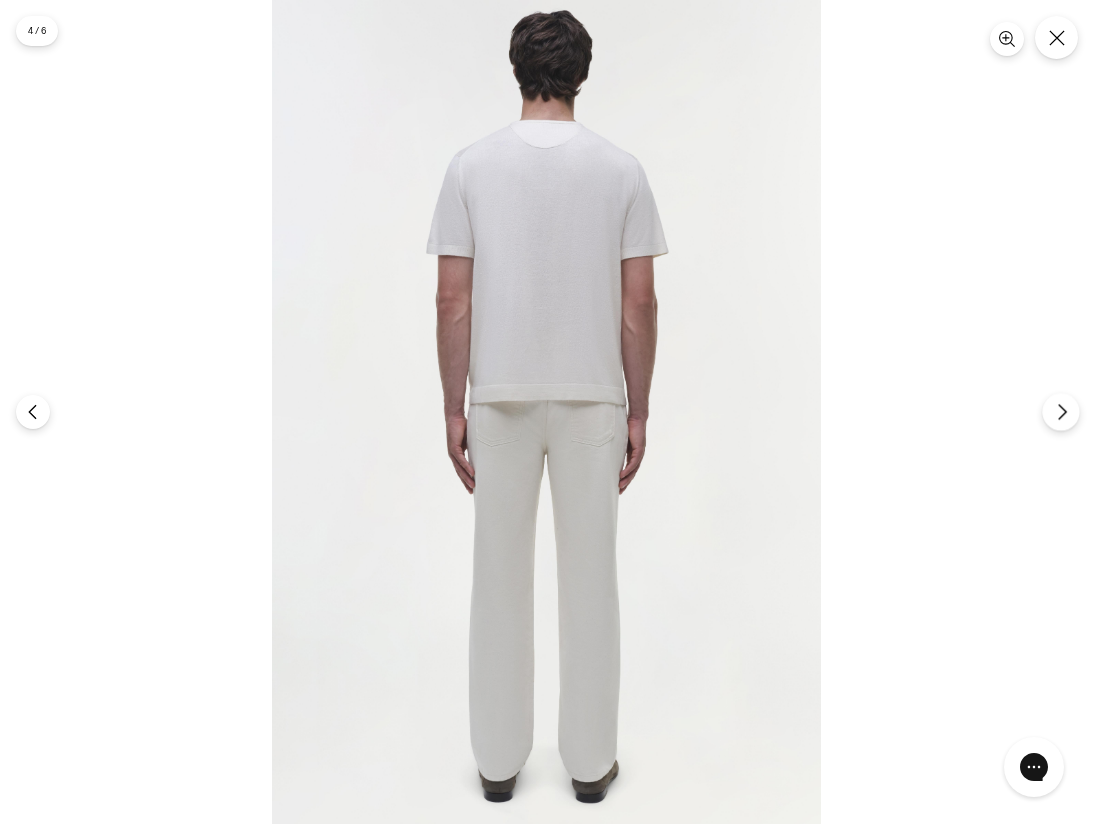click 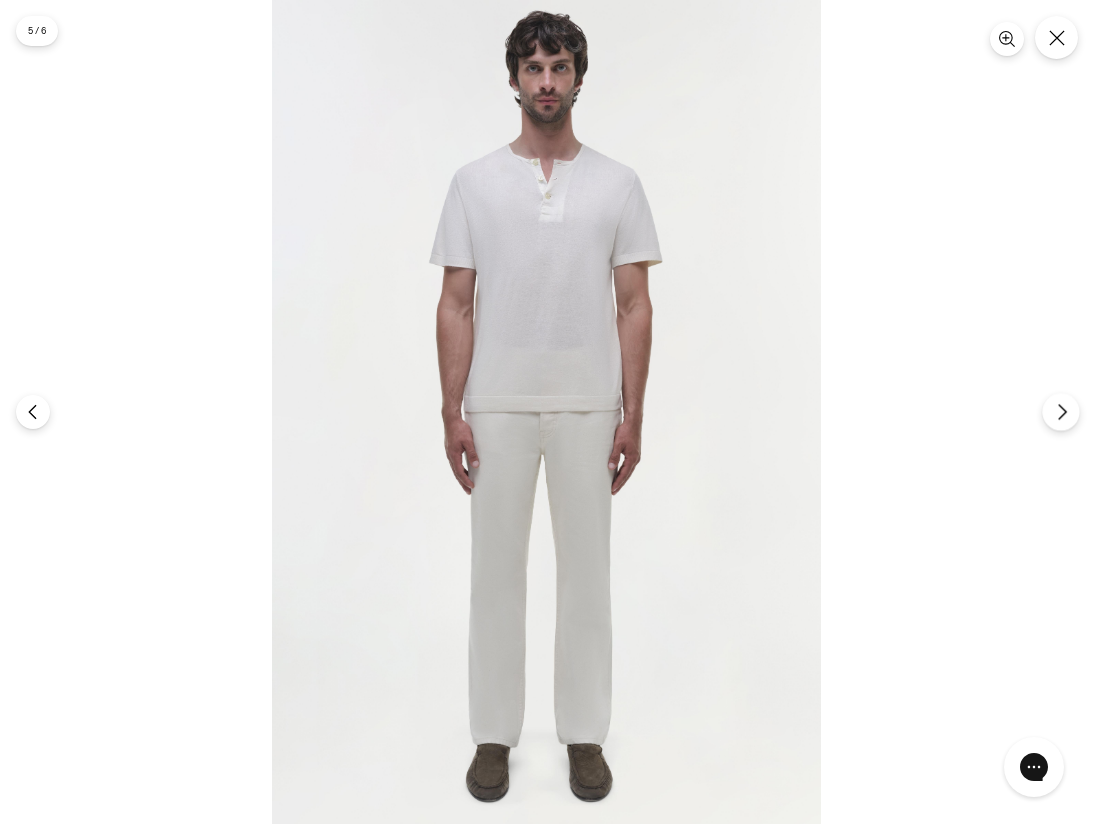 click 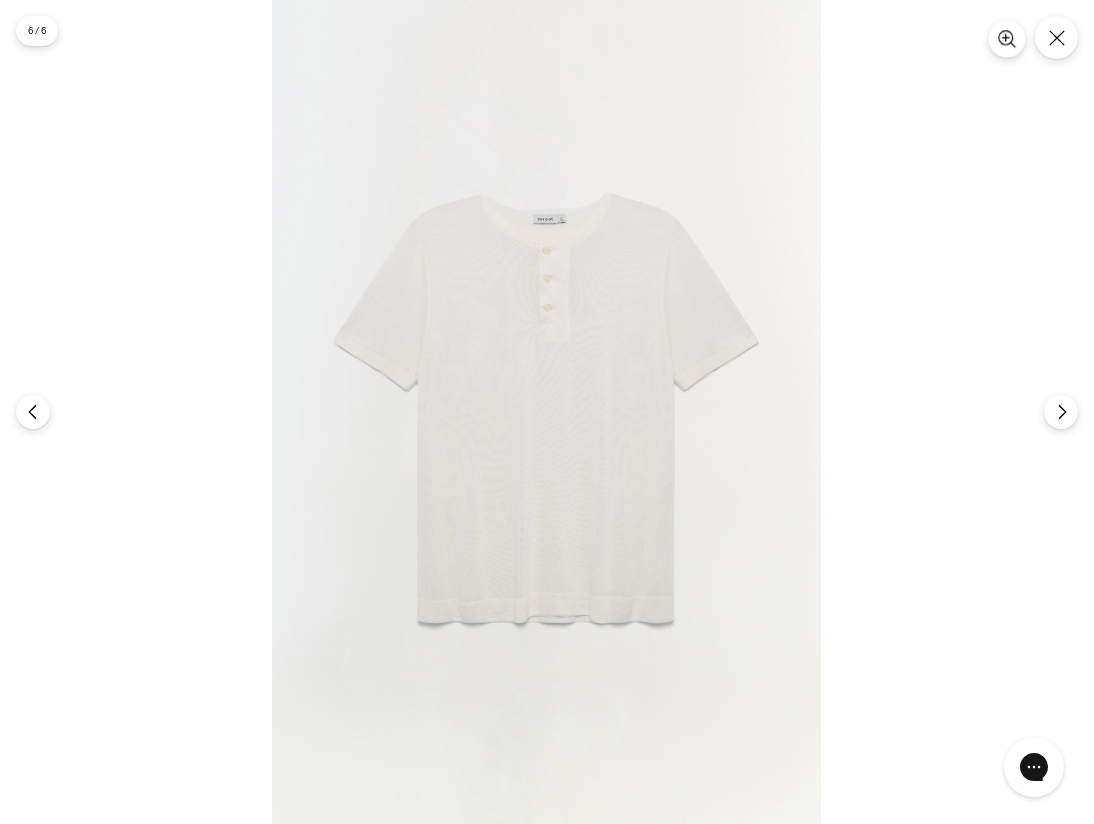 click at bounding box center [1006, 38] 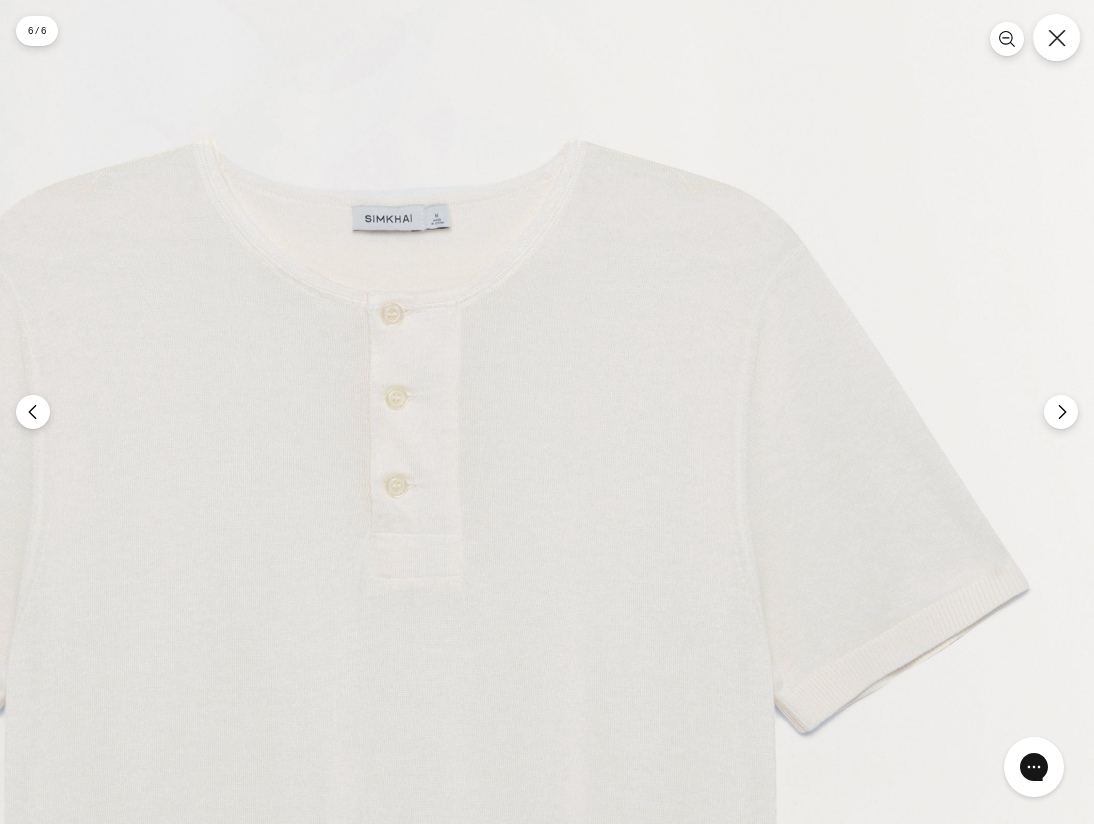 click 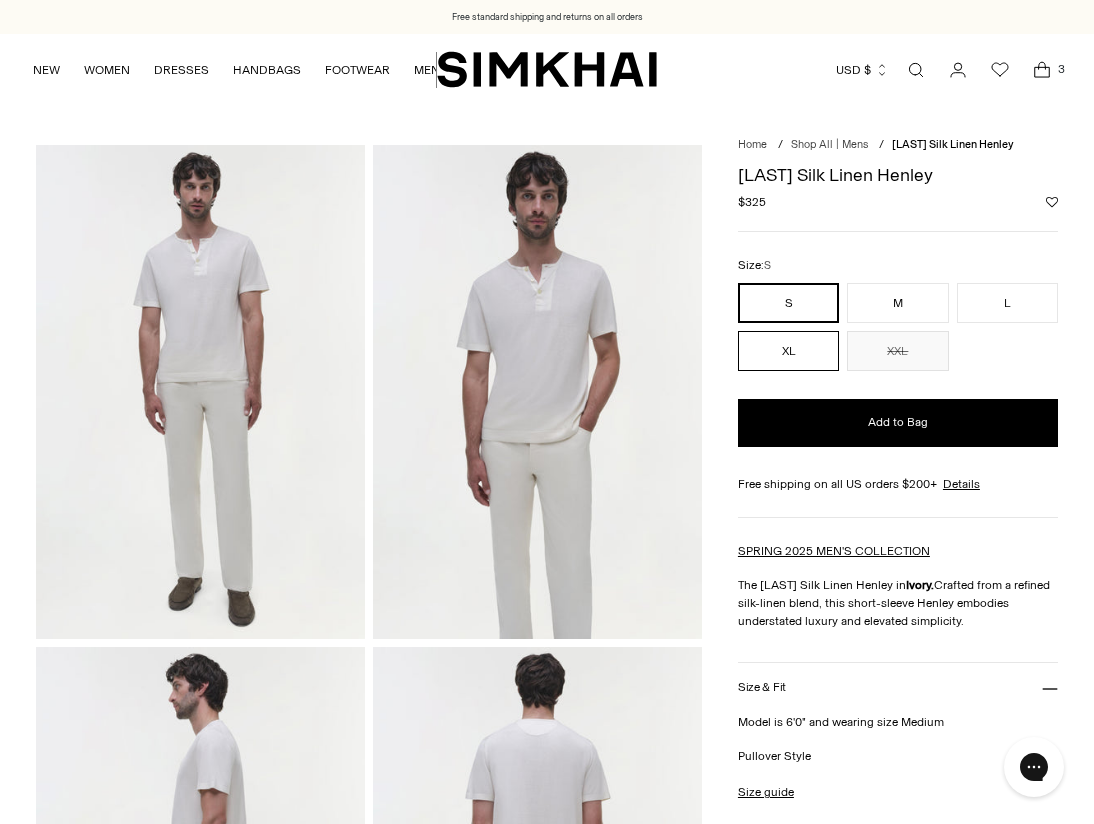 click on "XL" at bounding box center (788, 351) 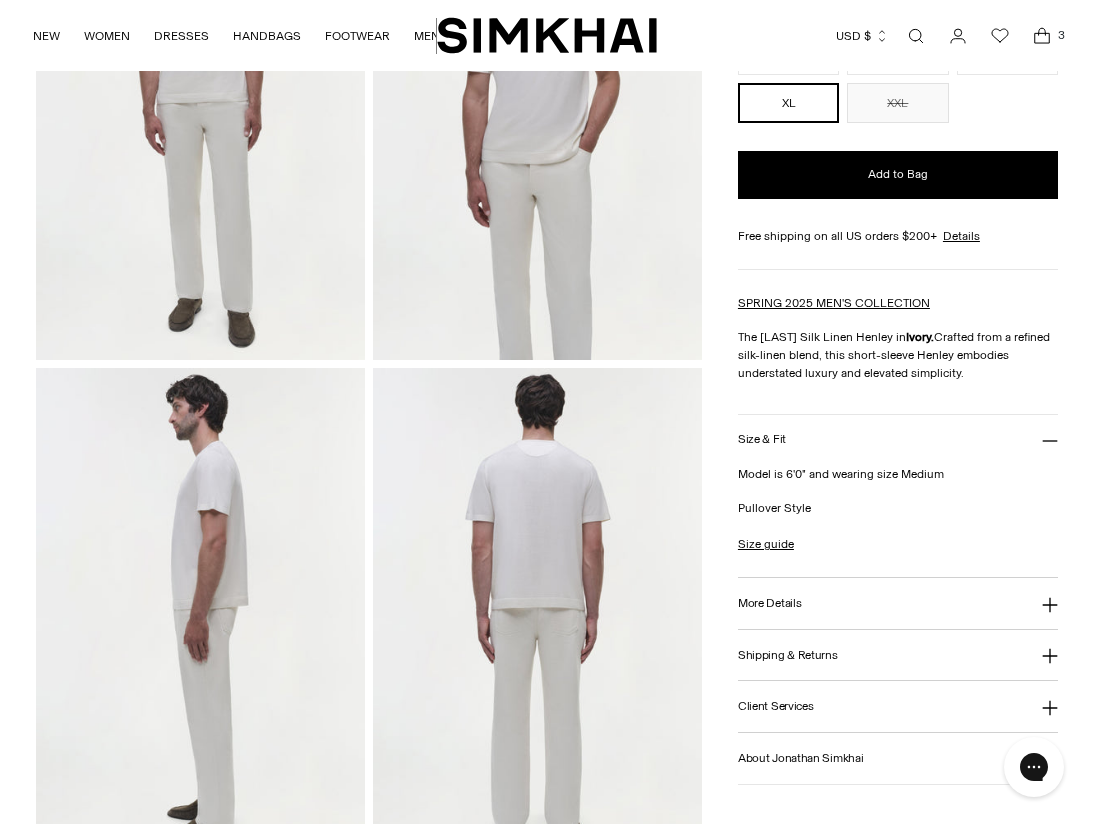 scroll, scrollTop: 288, scrollLeft: 0, axis: vertical 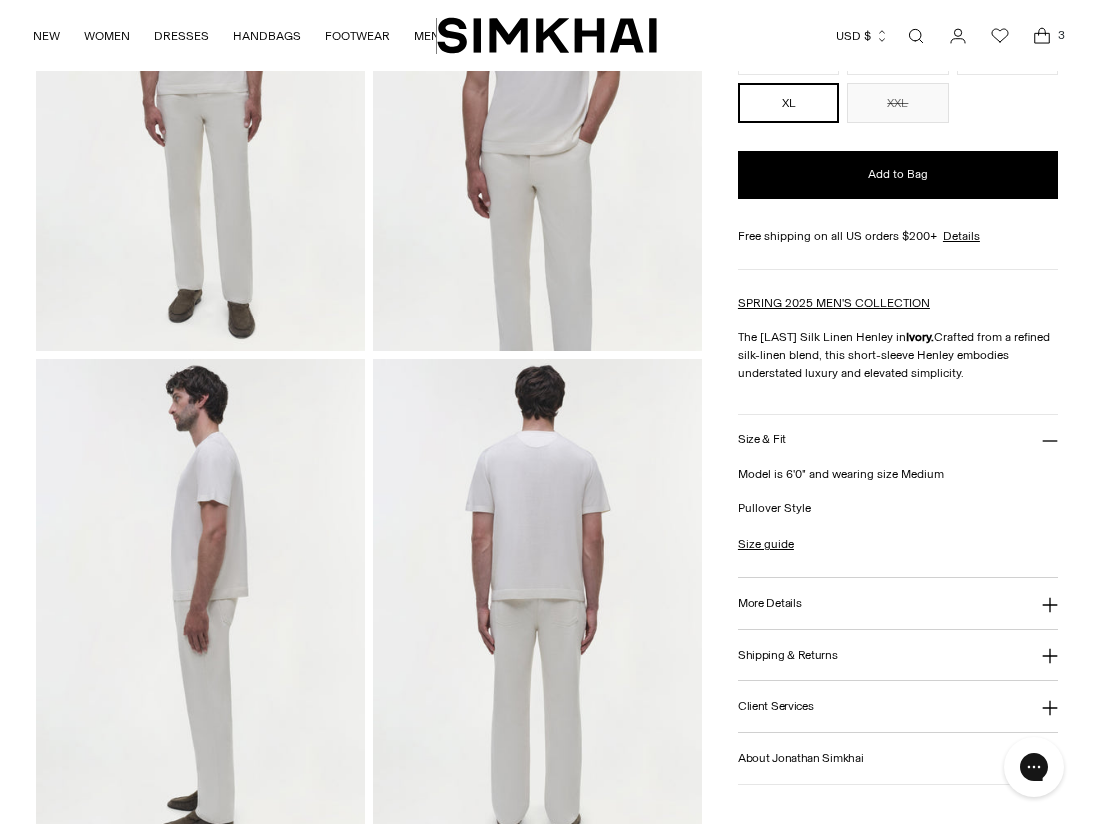 click on "Size & Fit" at bounding box center [762, 439] 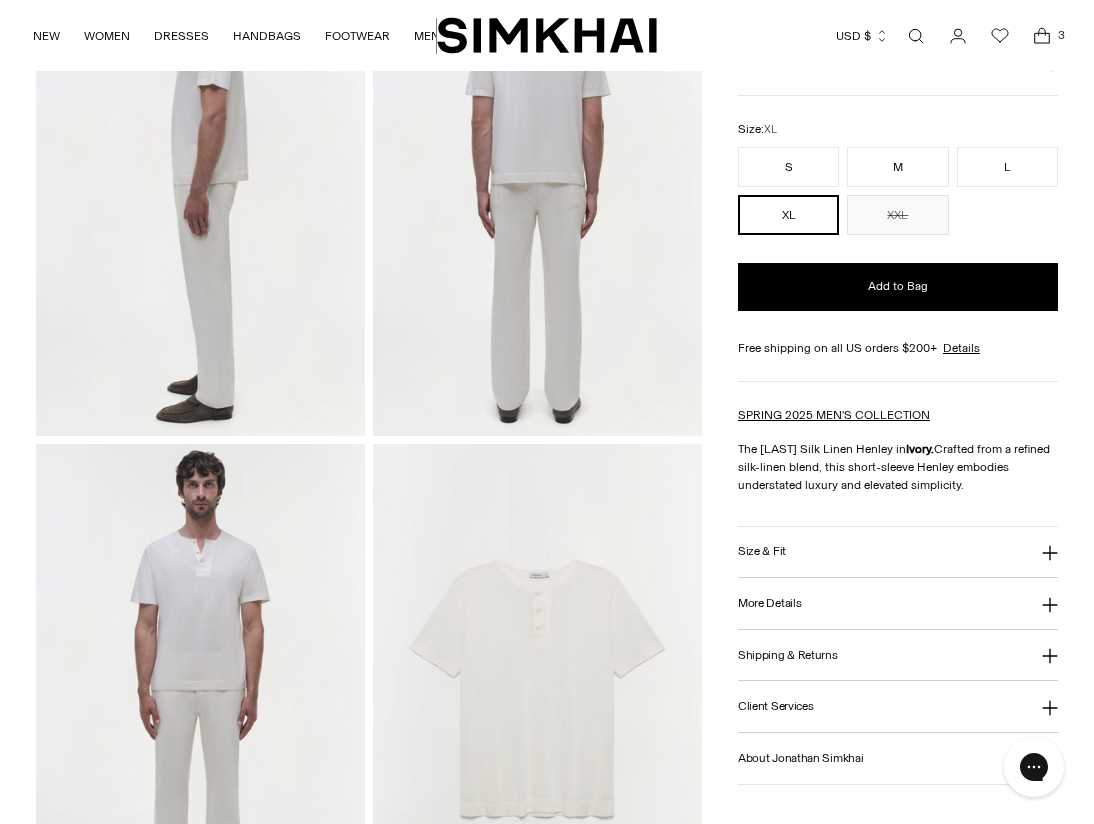 scroll, scrollTop: 708, scrollLeft: 0, axis: vertical 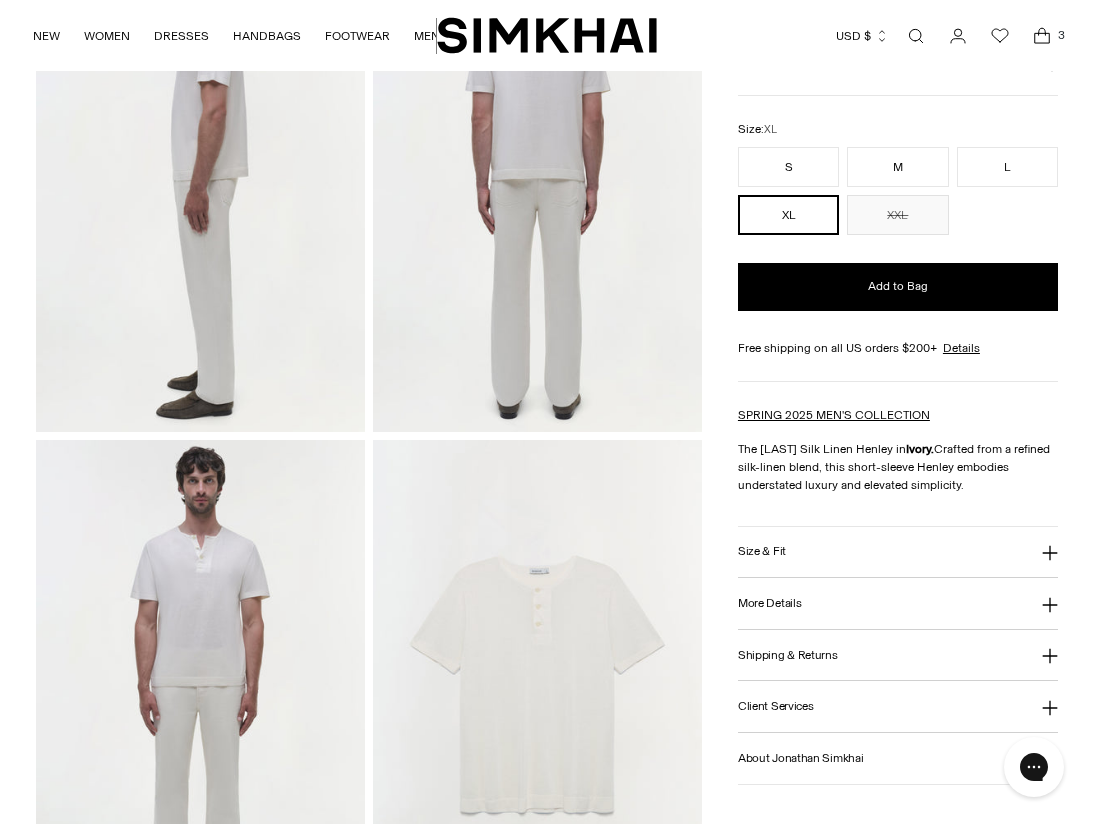 click 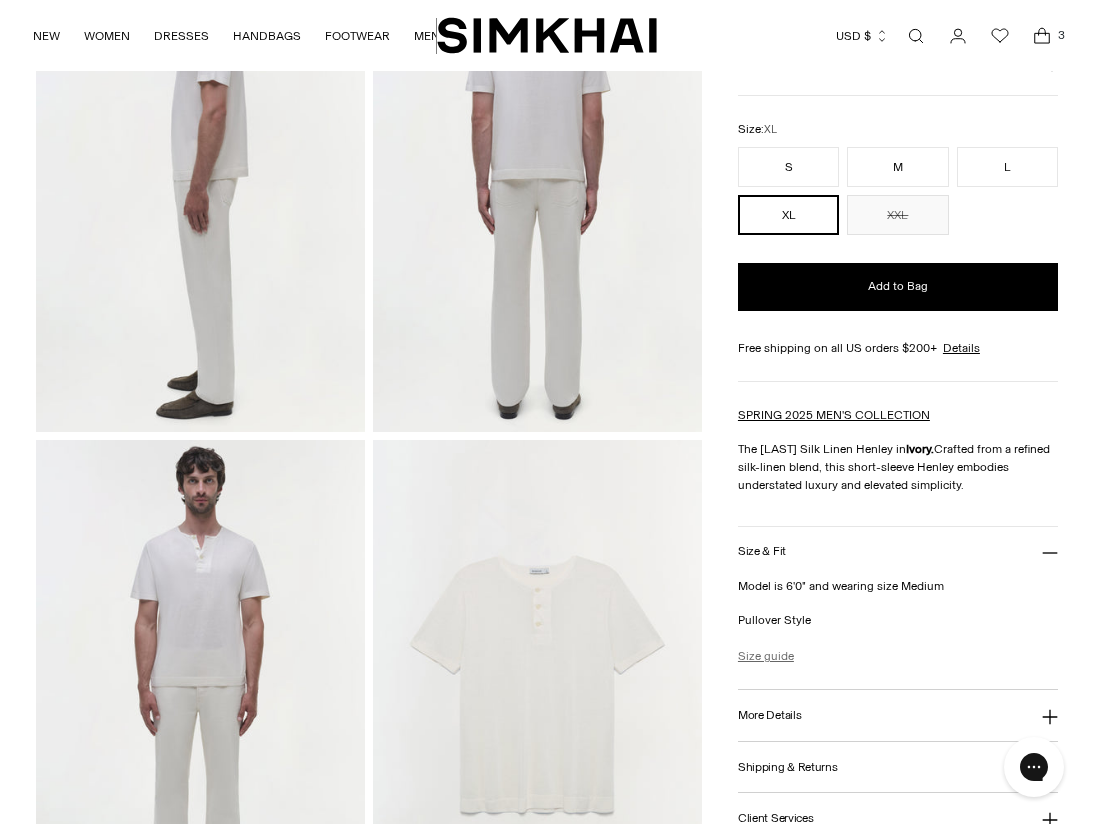 click on "Size guide" at bounding box center (766, 656) 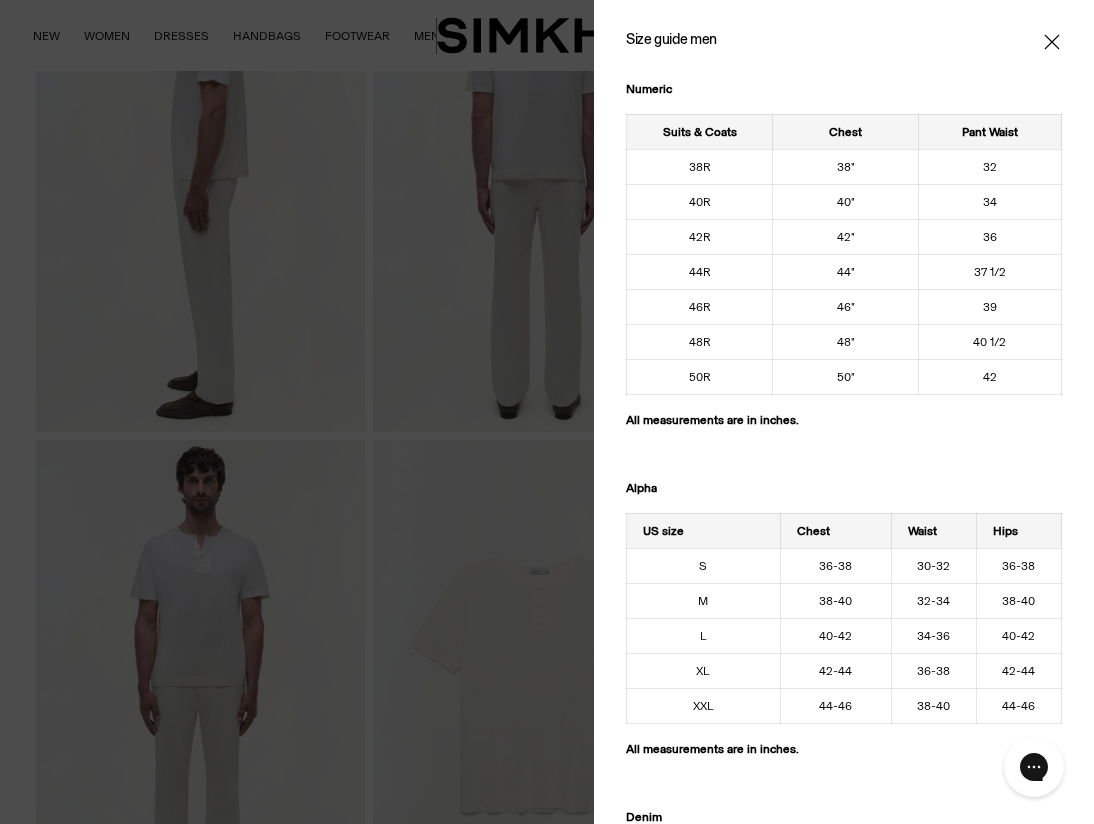 click 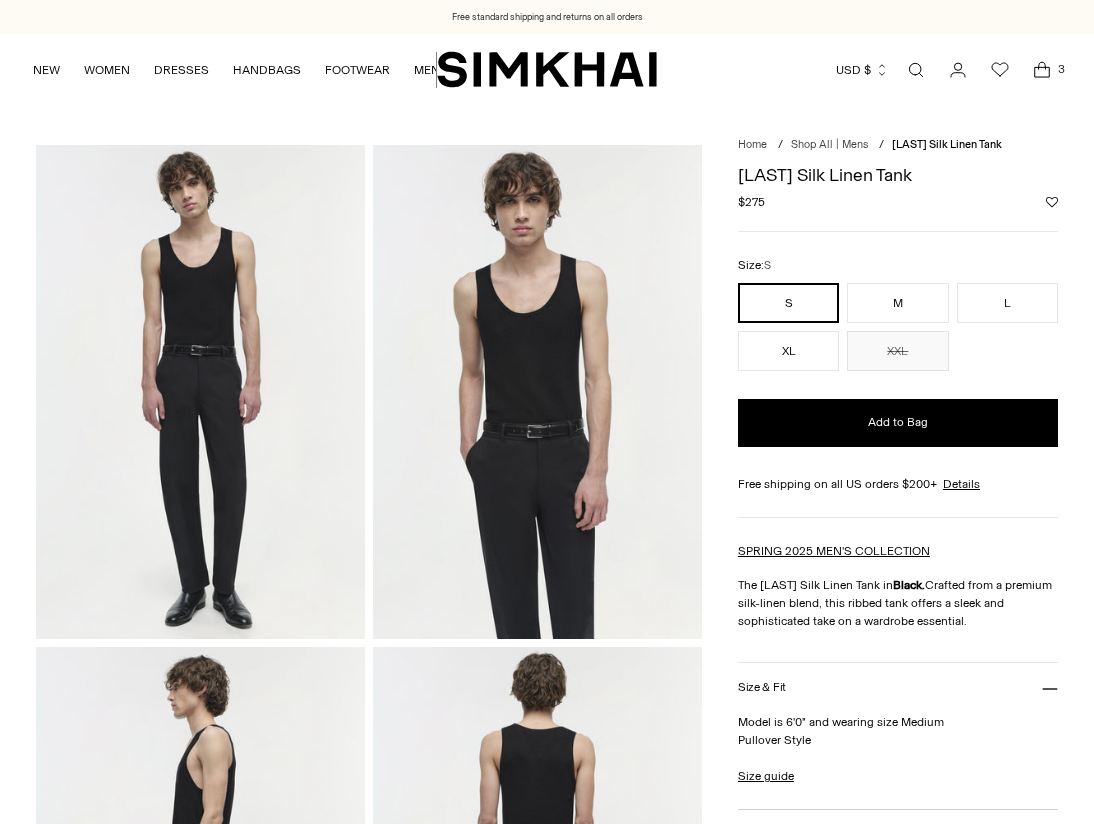 scroll, scrollTop: 0, scrollLeft: 0, axis: both 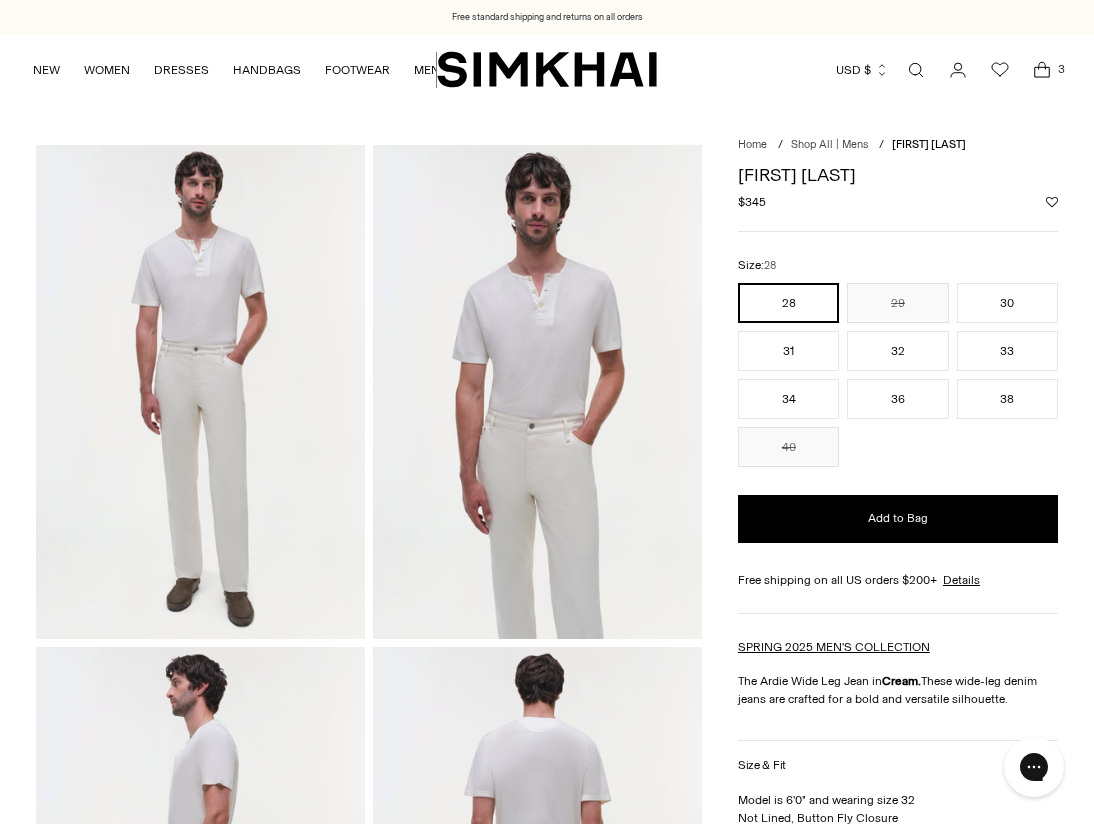 click at bounding box center (200, 391) 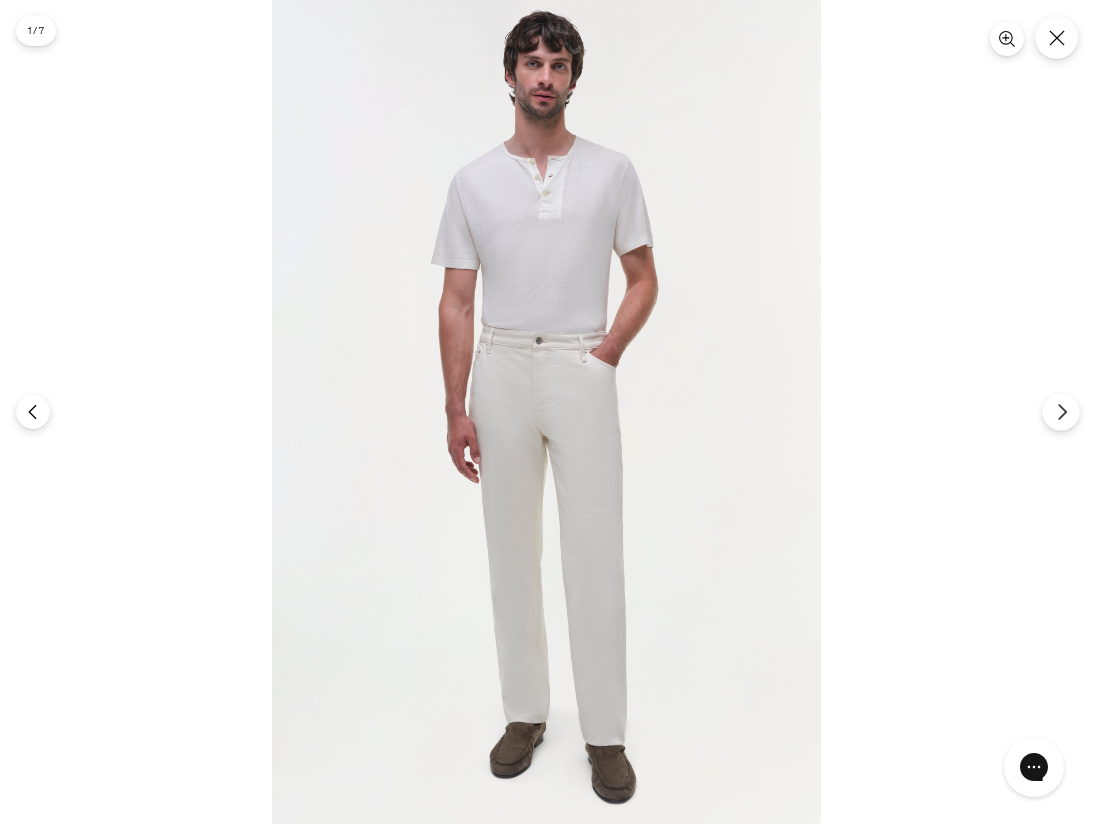 click 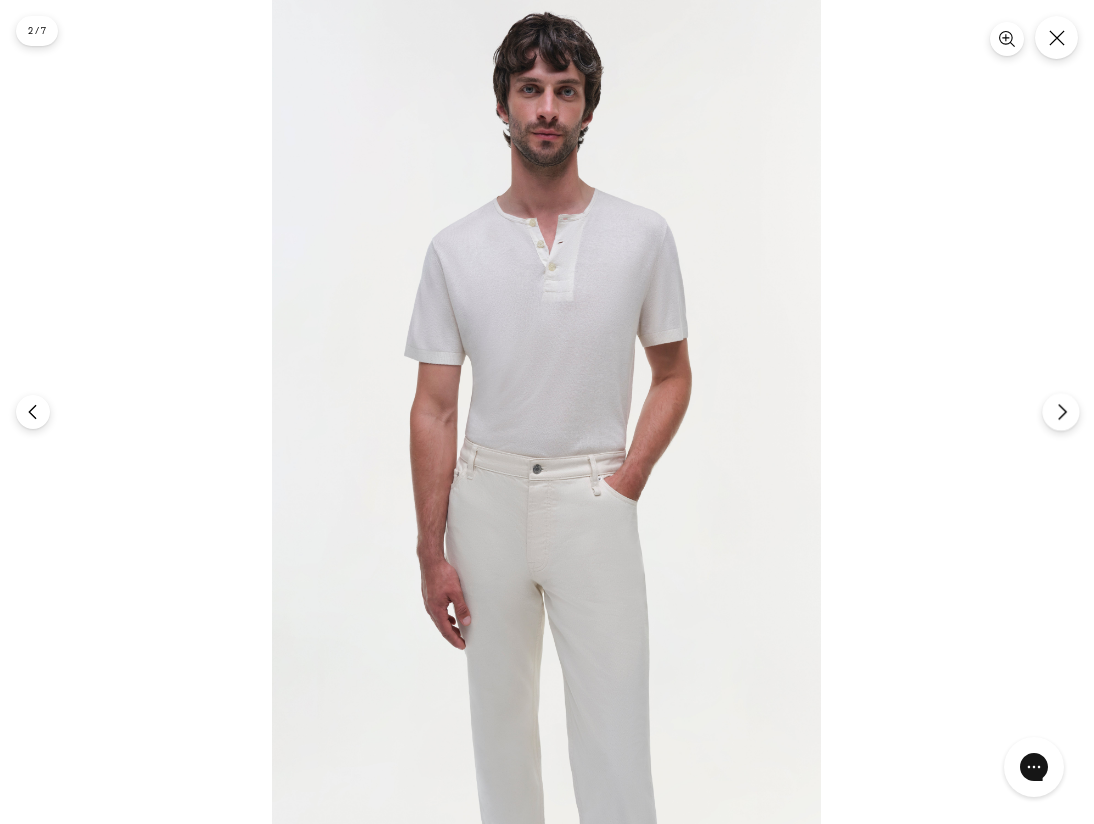 click 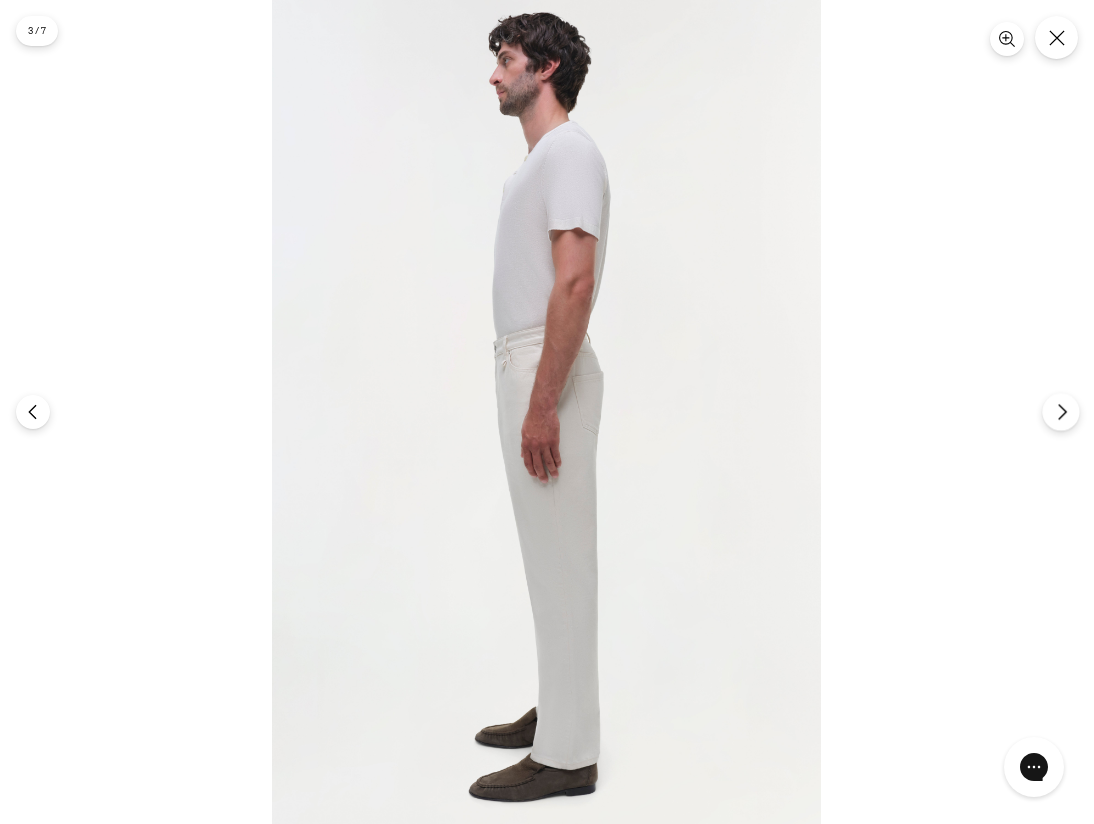 click 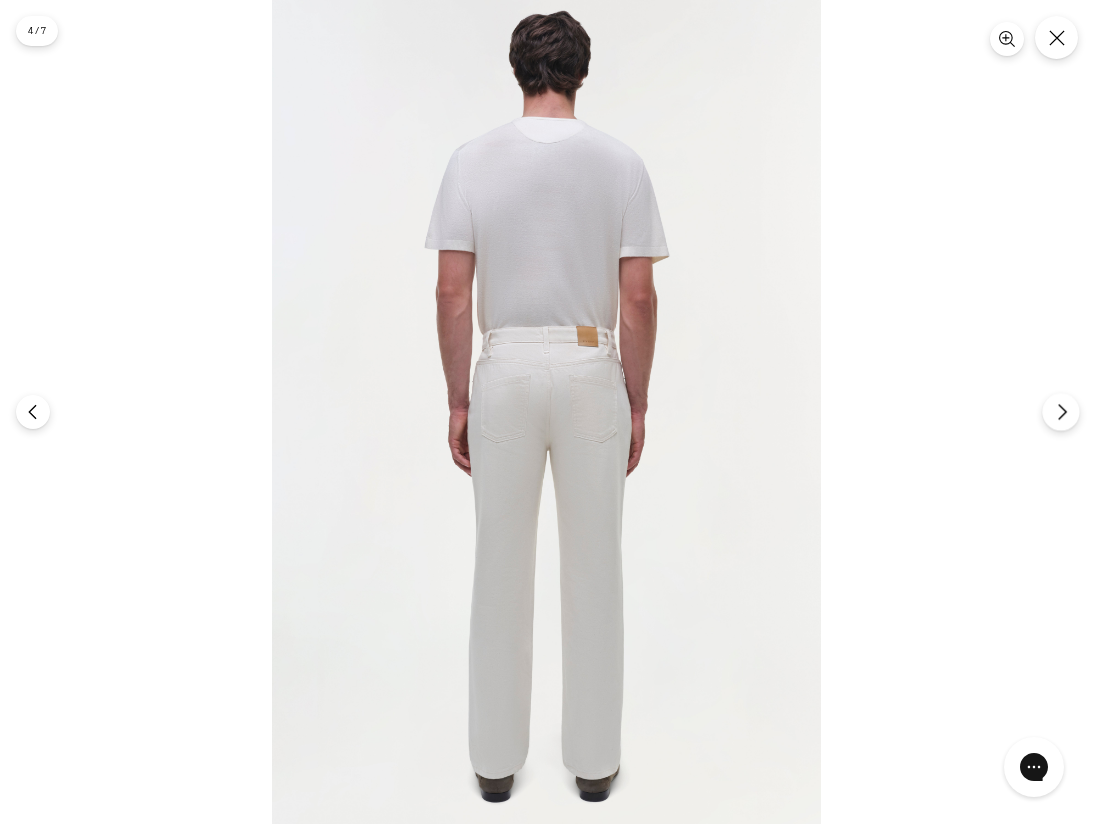 click 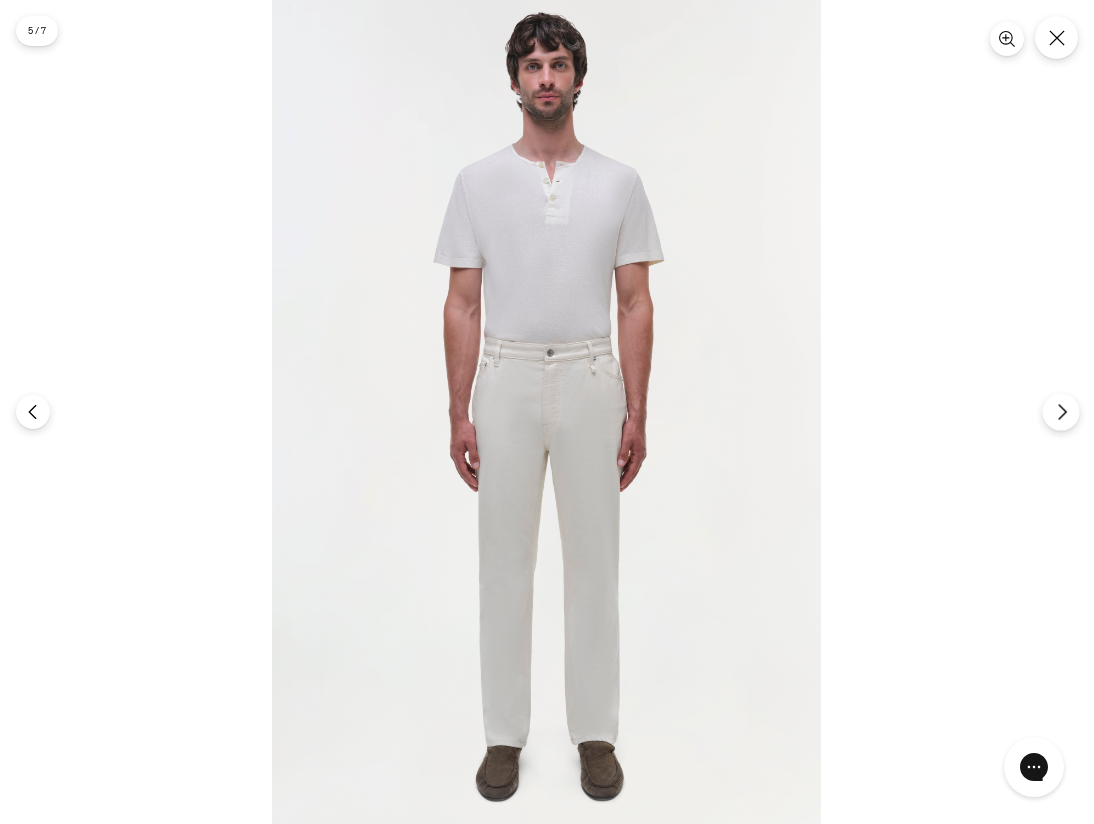 click 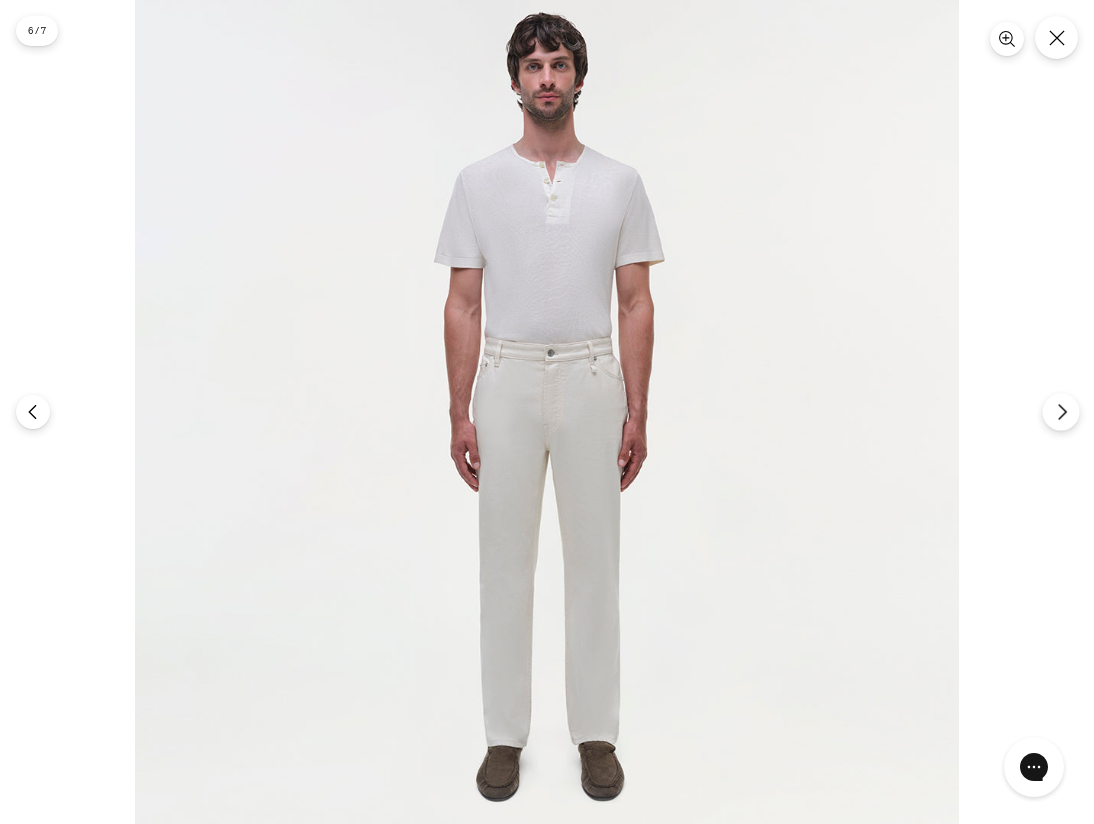 click 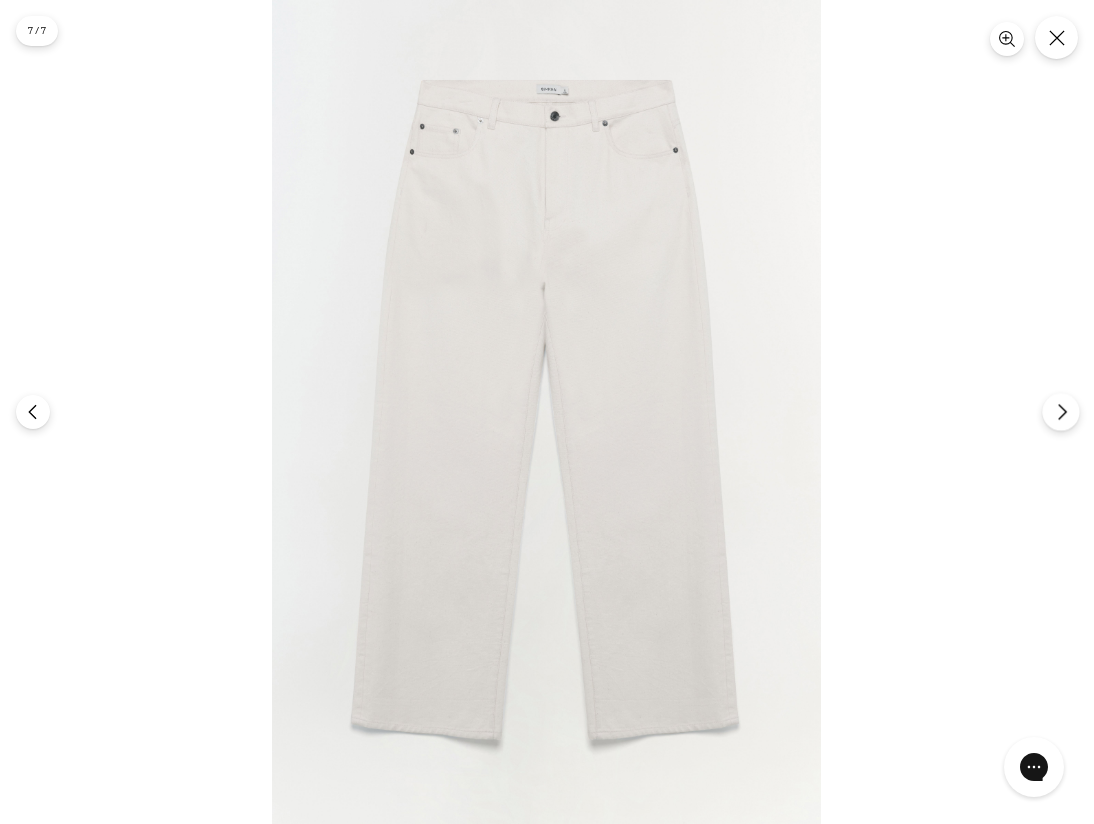 click 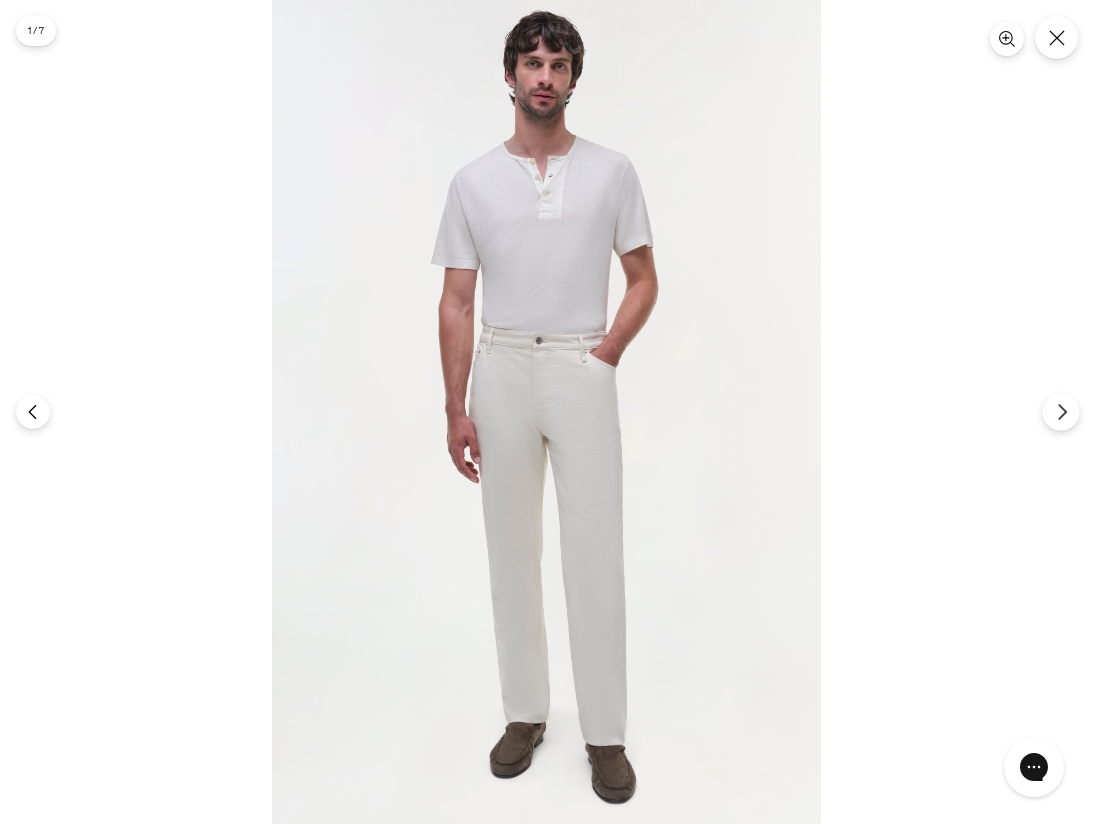 click 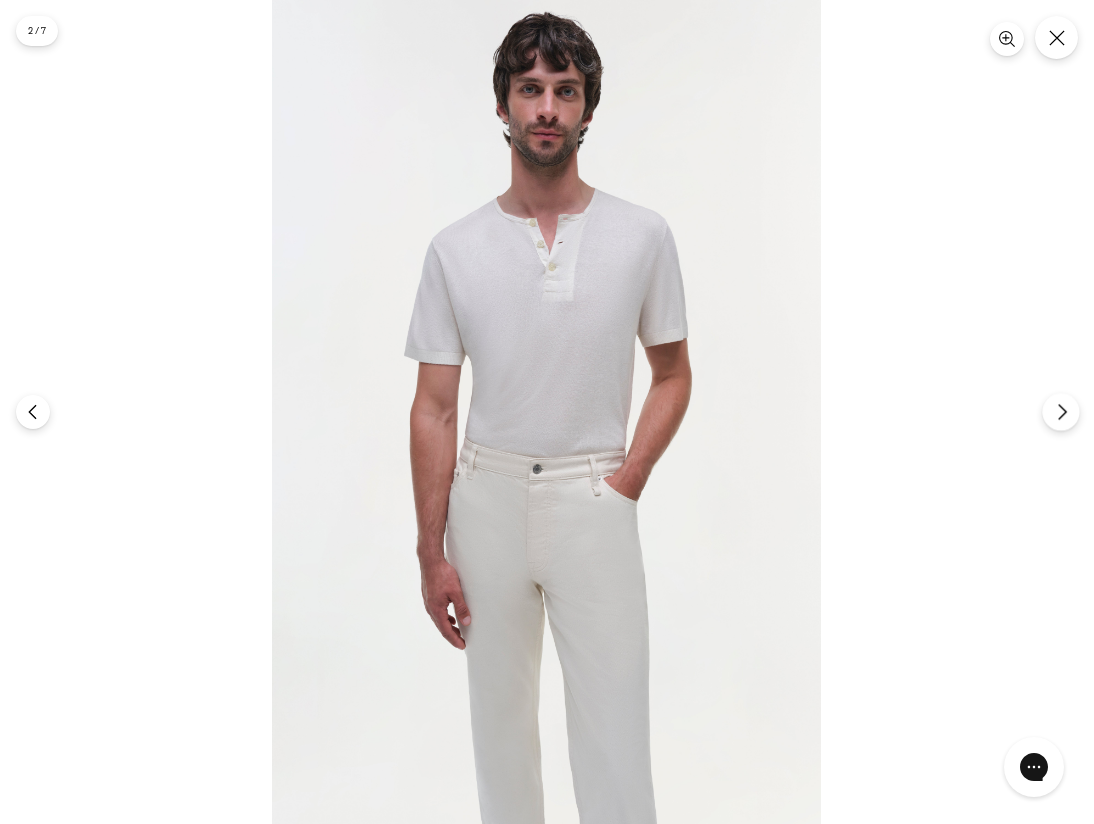 click 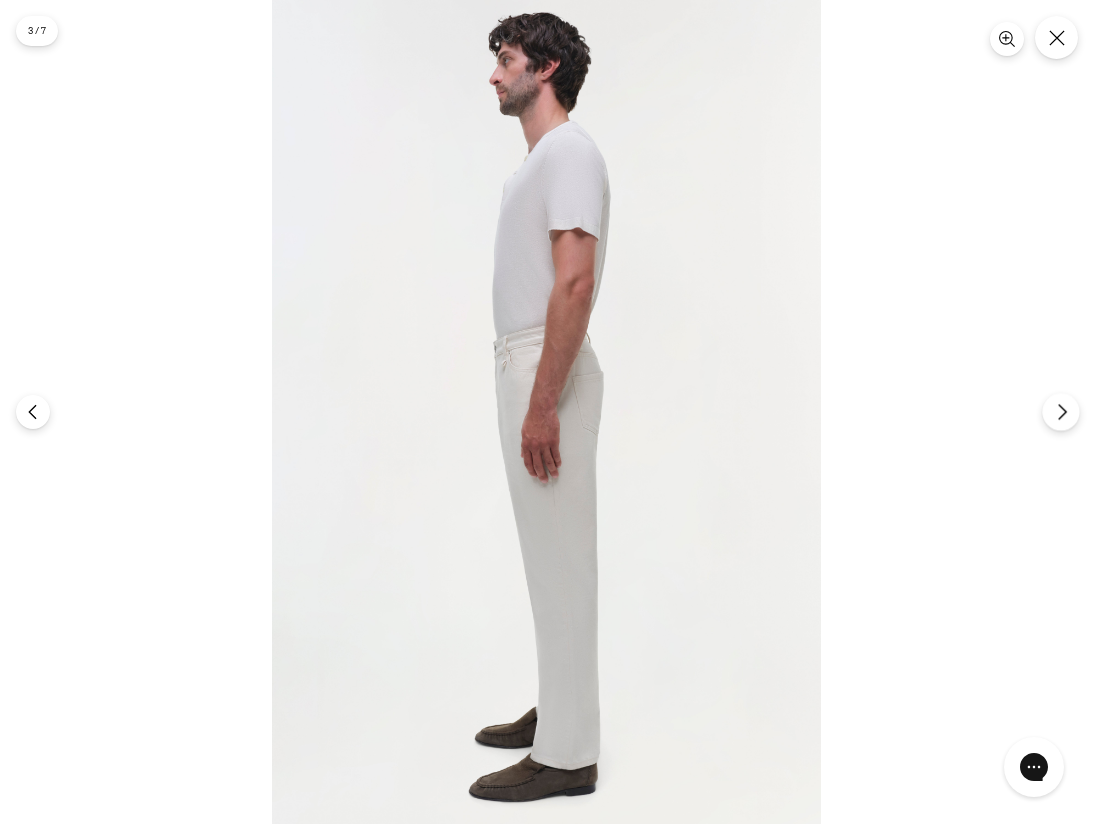 click 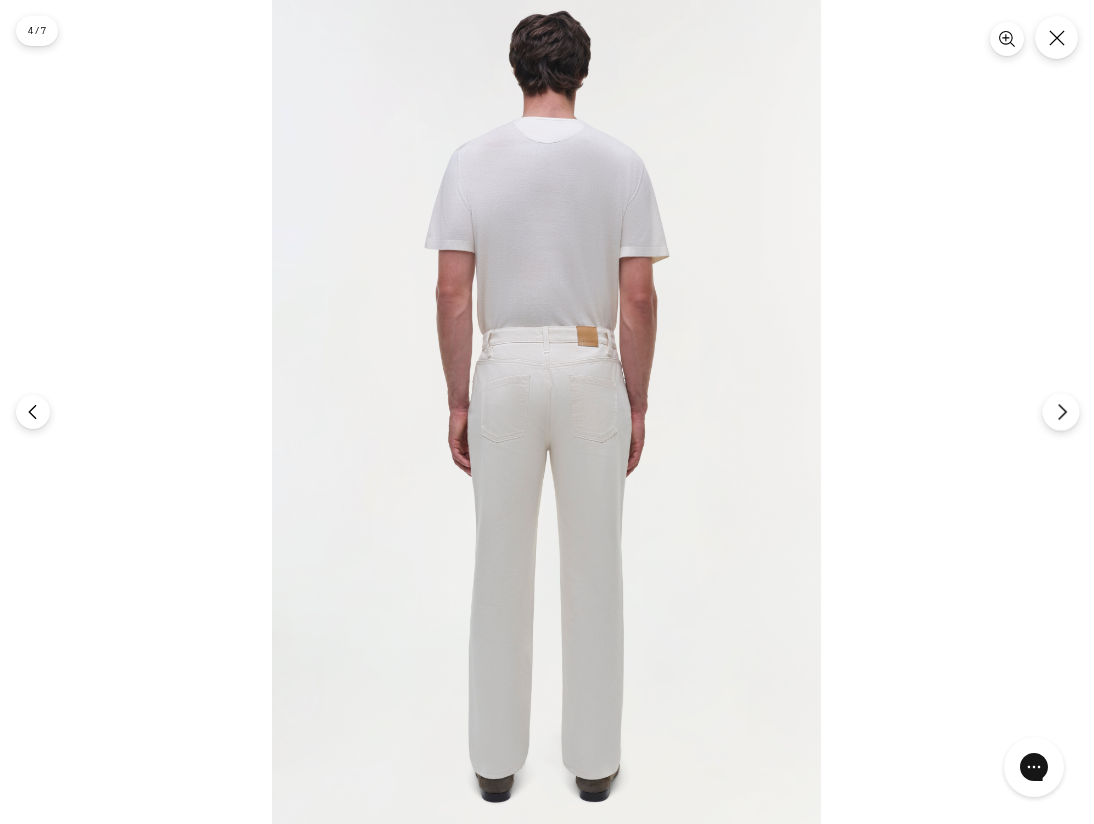 click 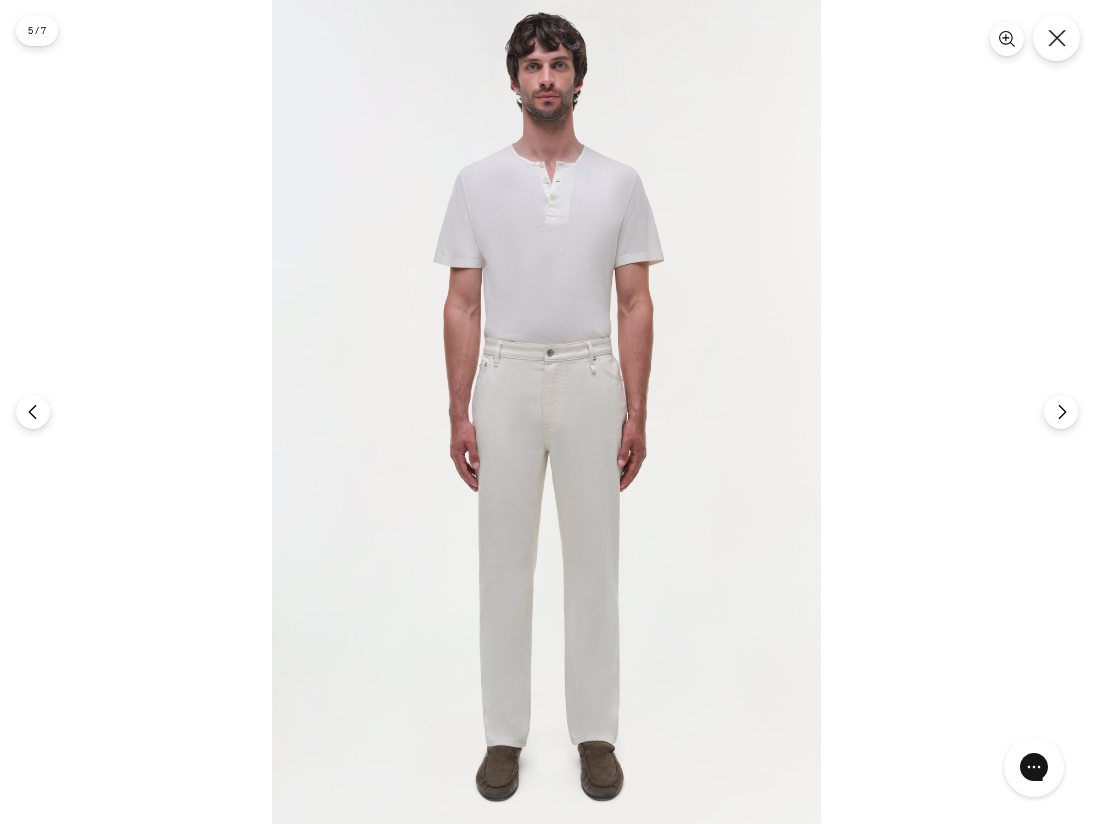 click 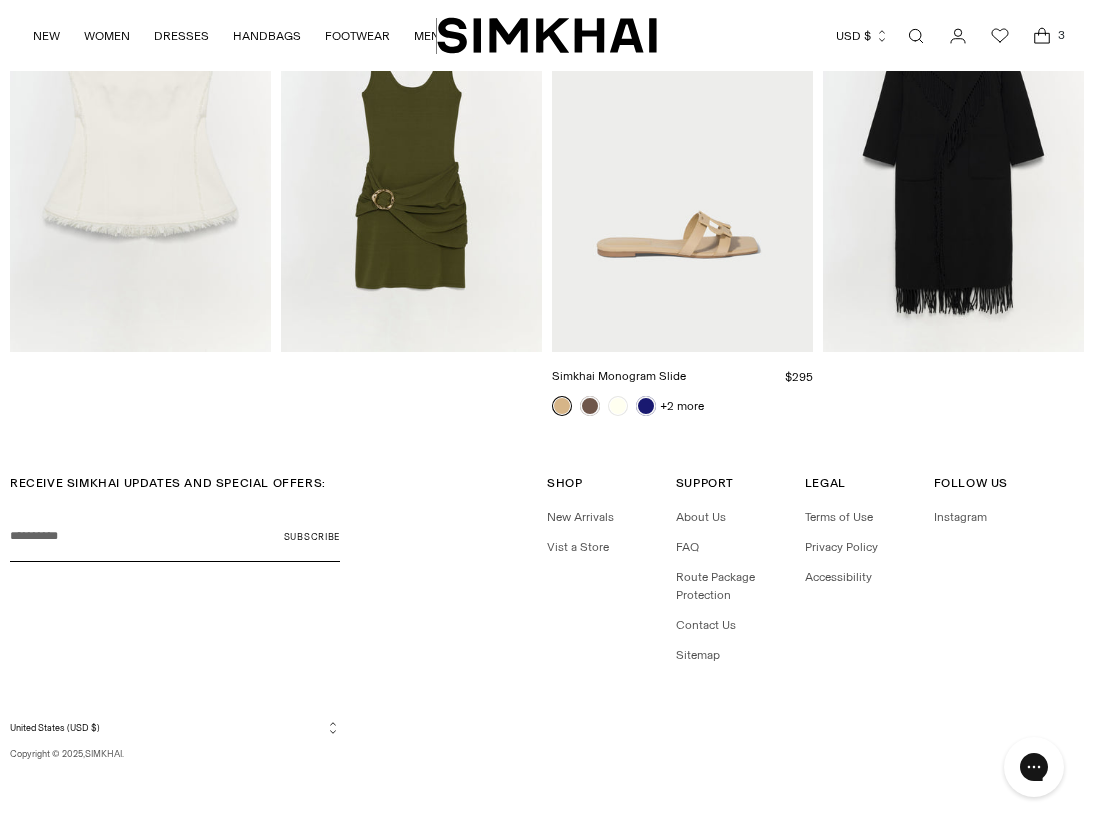 scroll, scrollTop: 2808, scrollLeft: 0, axis: vertical 